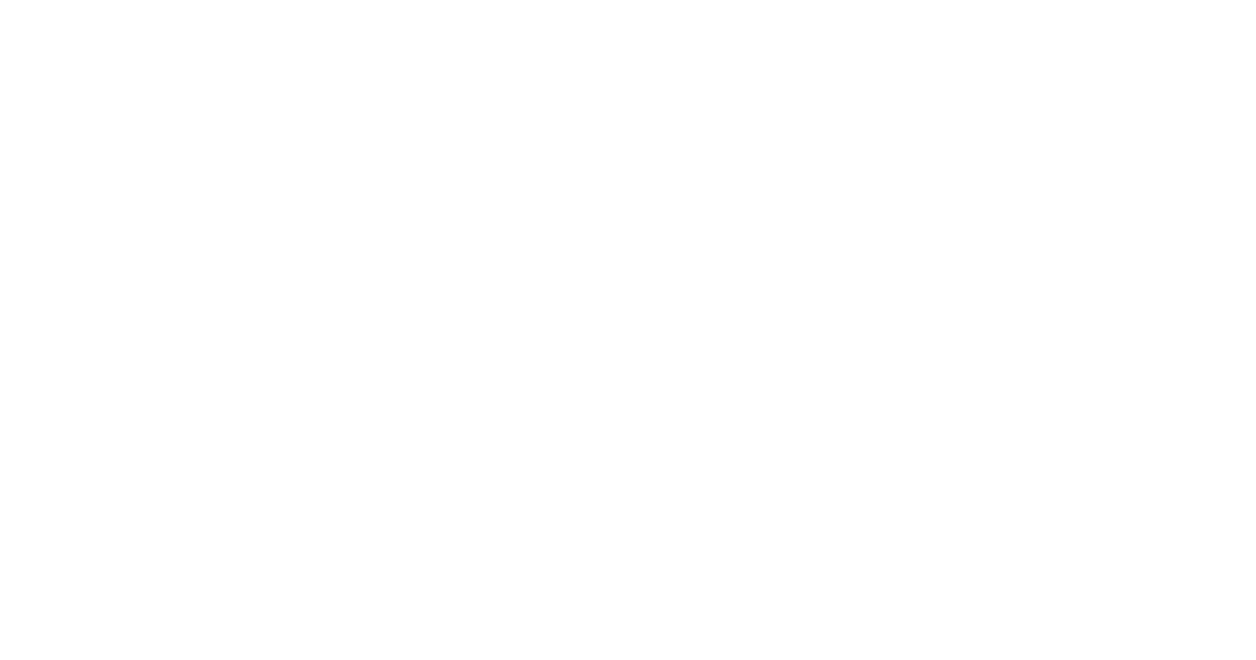 scroll, scrollTop: 0, scrollLeft: 0, axis: both 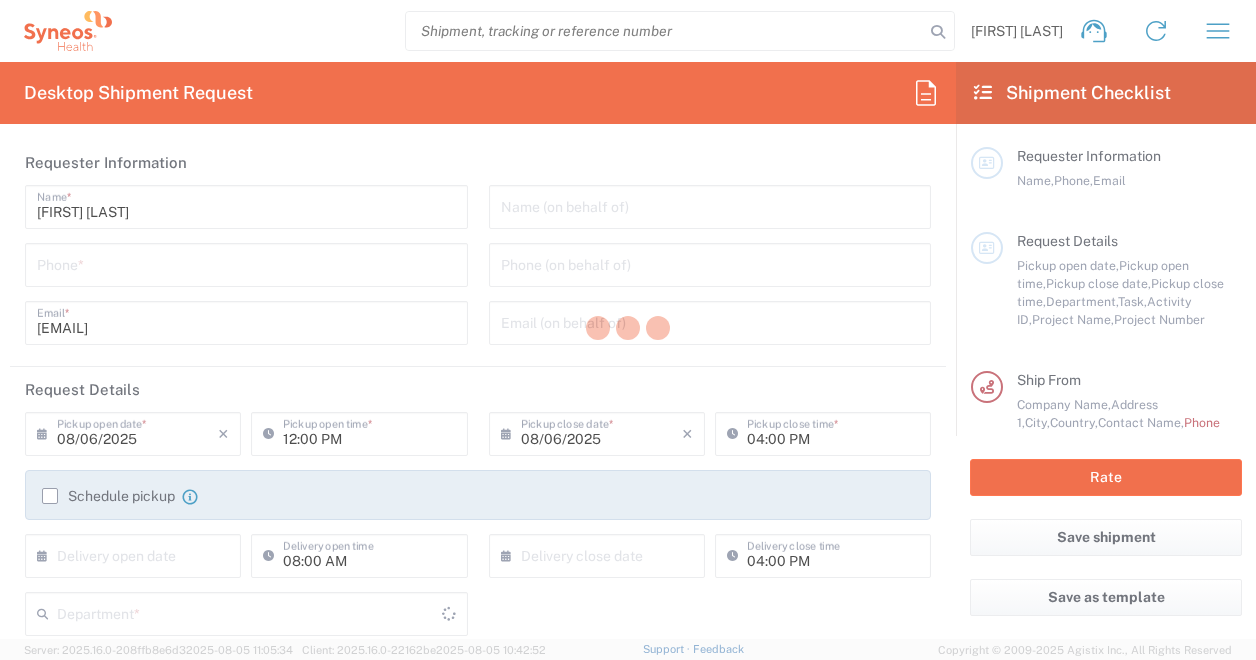 type on "8350" 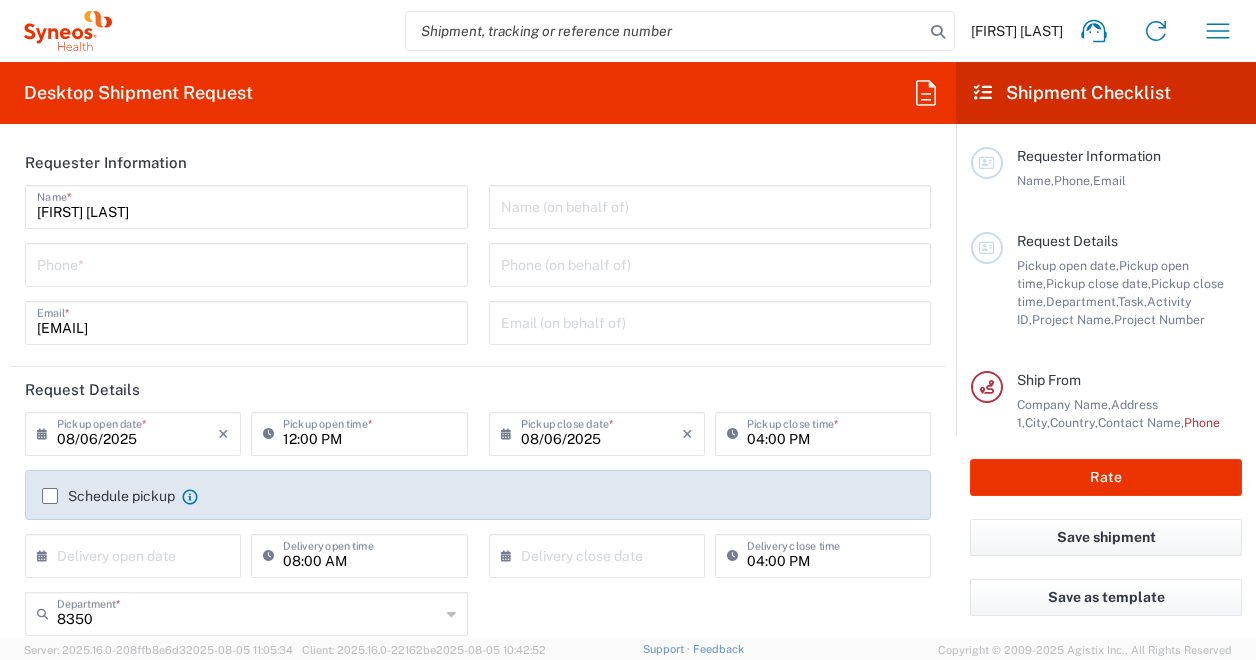 scroll, scrollTop: 0, scrollLeft: 0, axis: both 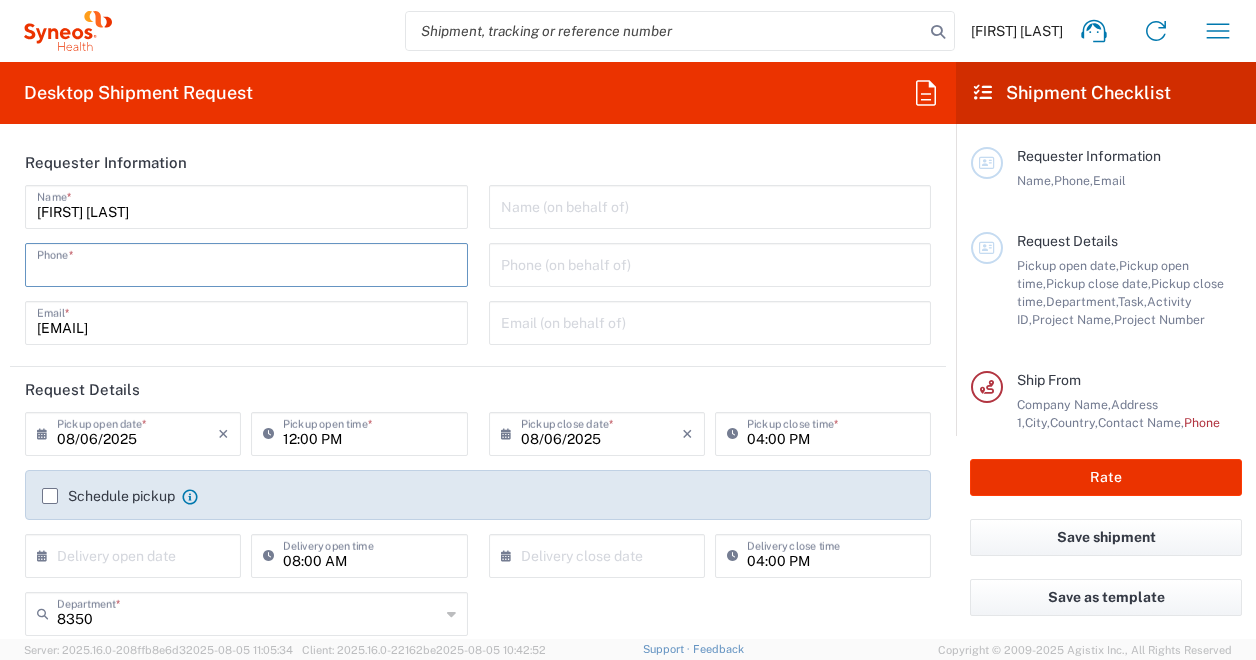 click at bounding box center (246, 263) 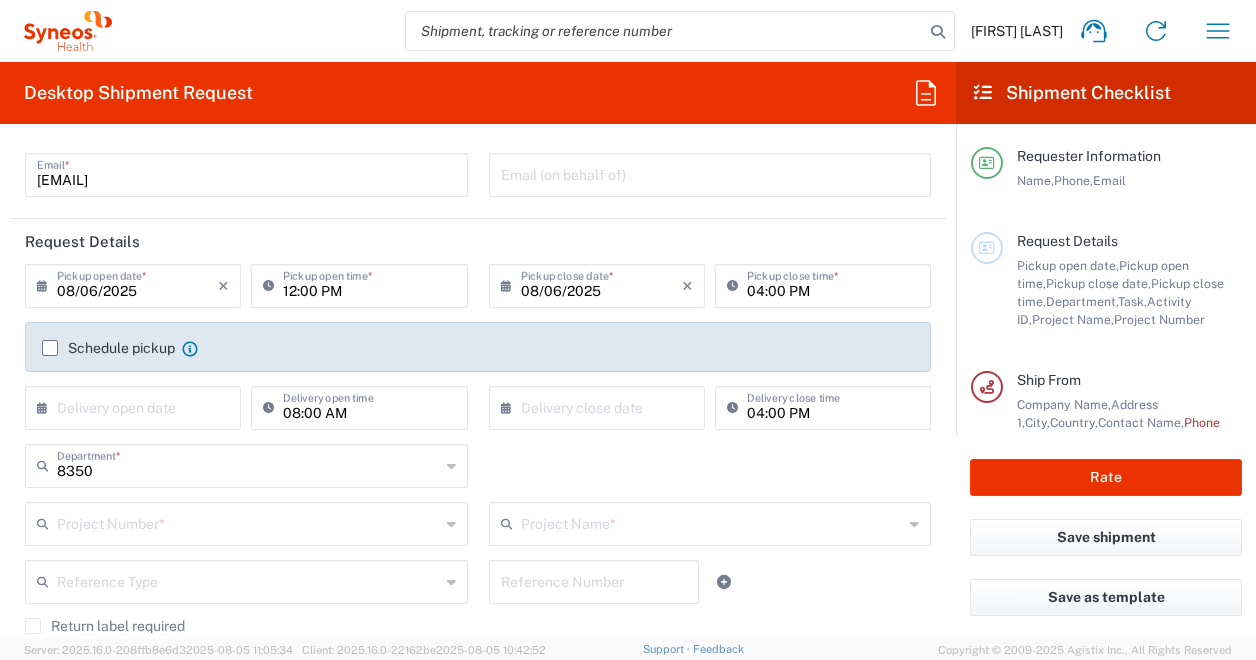 scroll, scrollTop: 160, scrollLeft: 0, axis: vertical 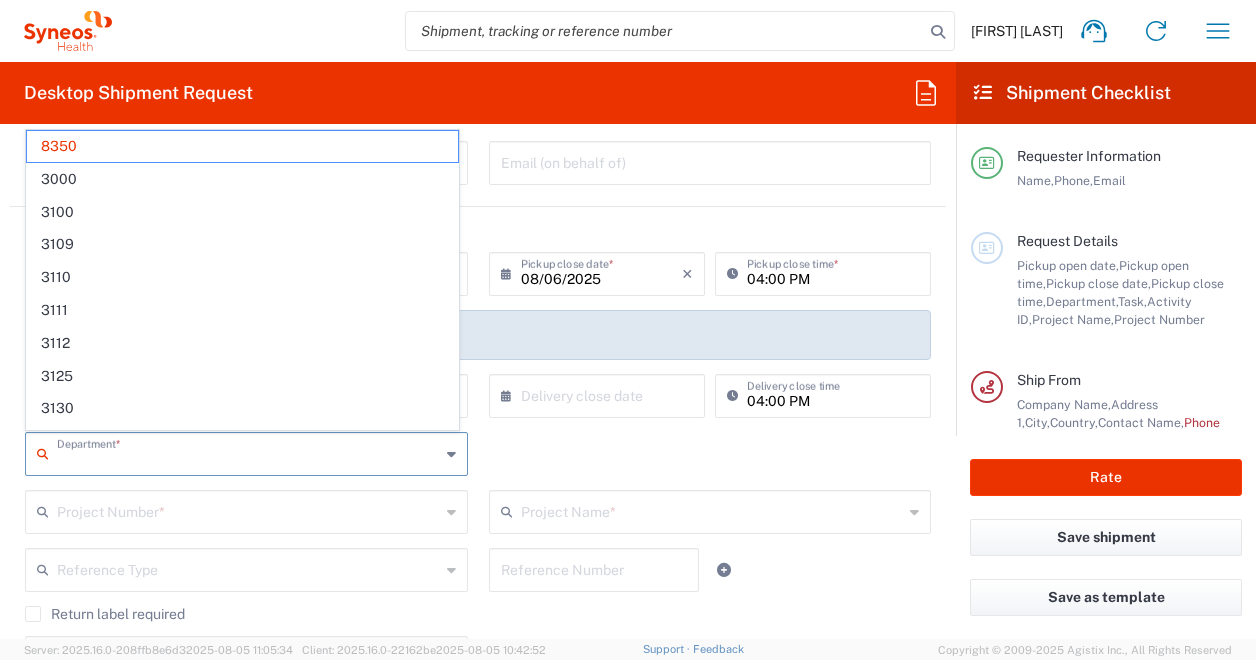click at bounding box center (248, 452) 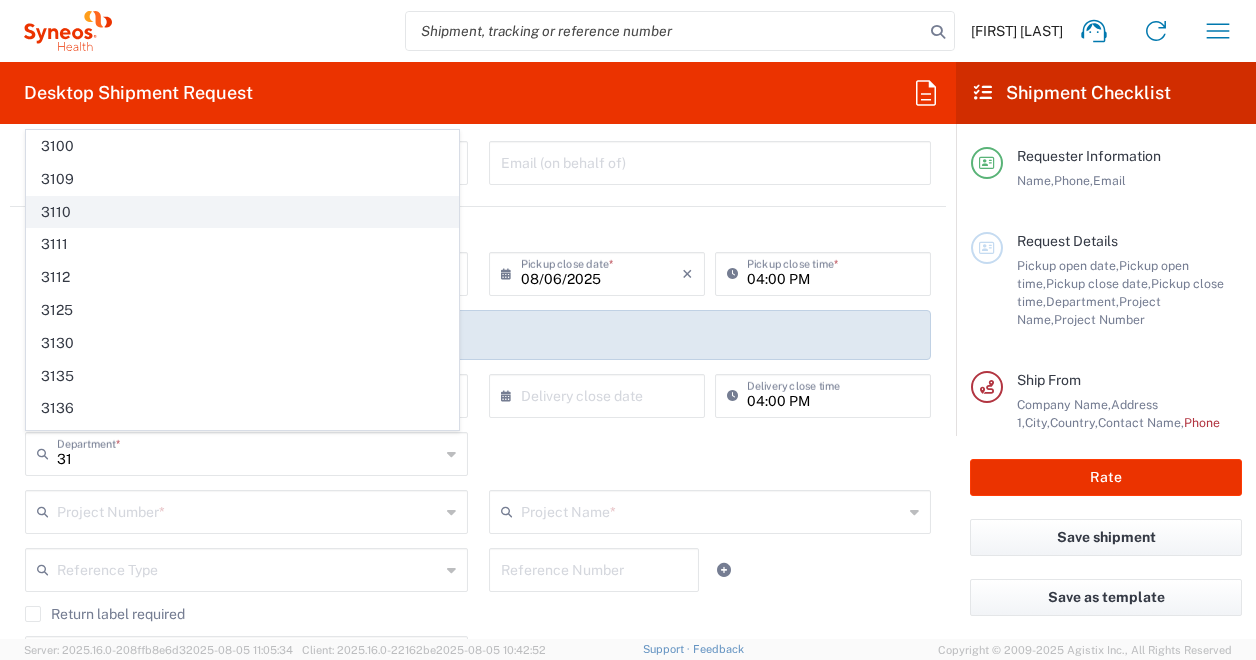 click on "3110" 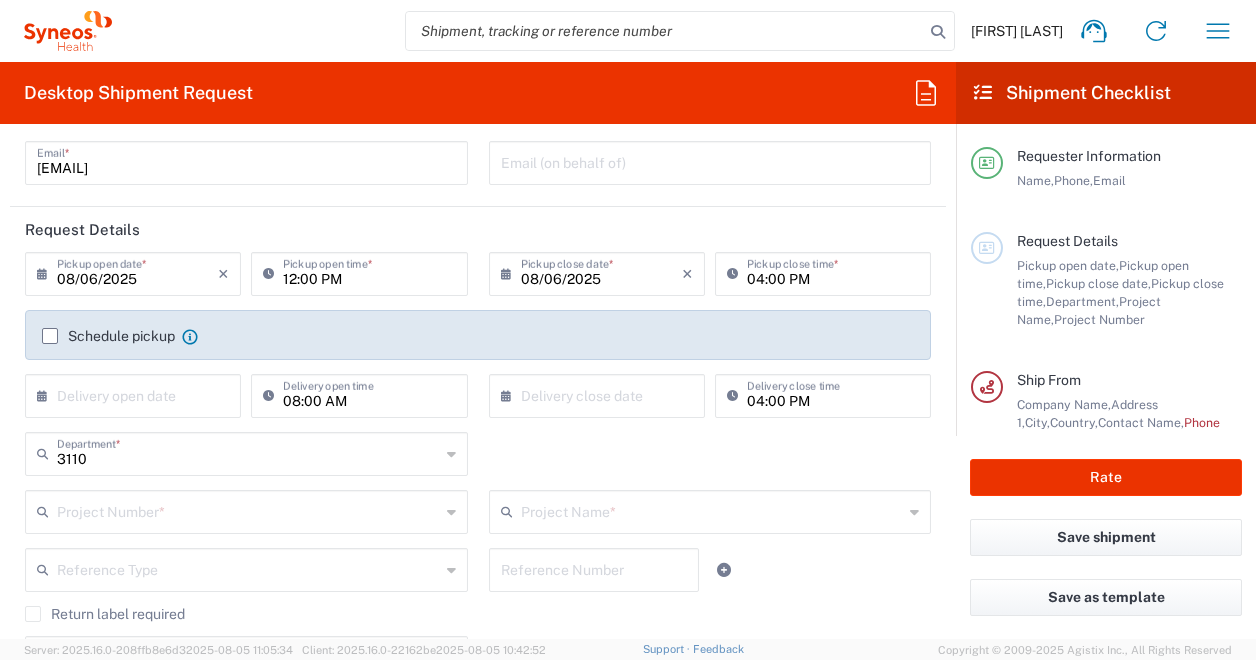 click at bounding box center [248, 510] 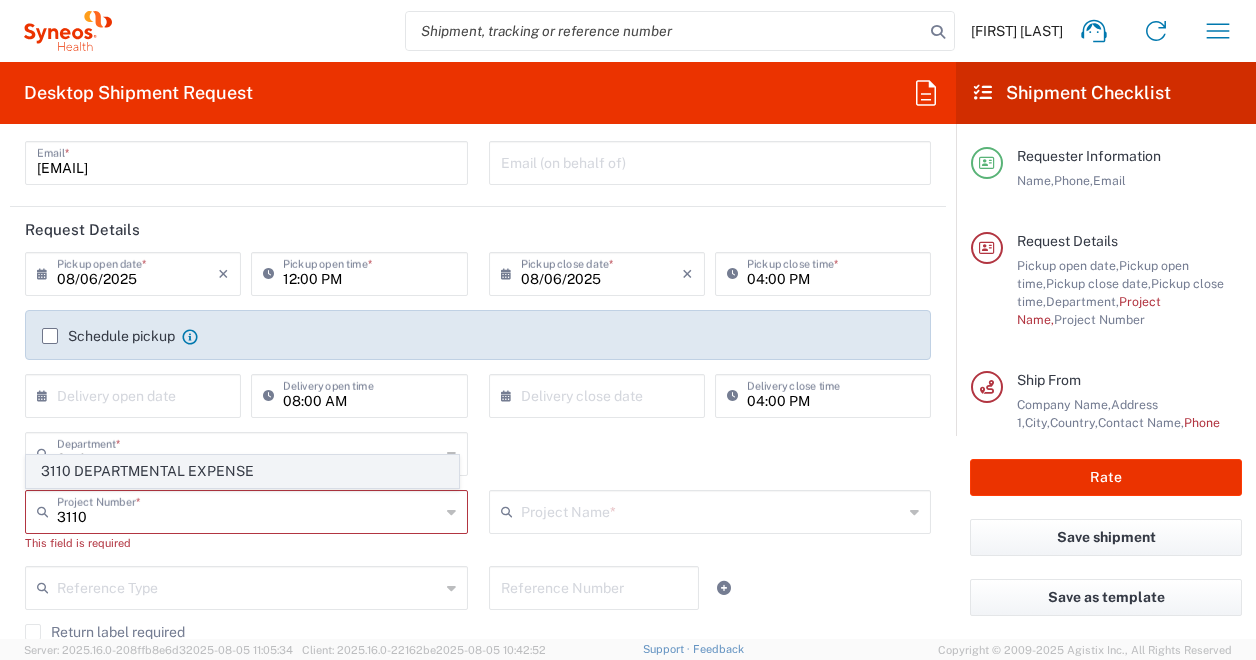click on "3110 DEPARTMENTAL EXPENSE" 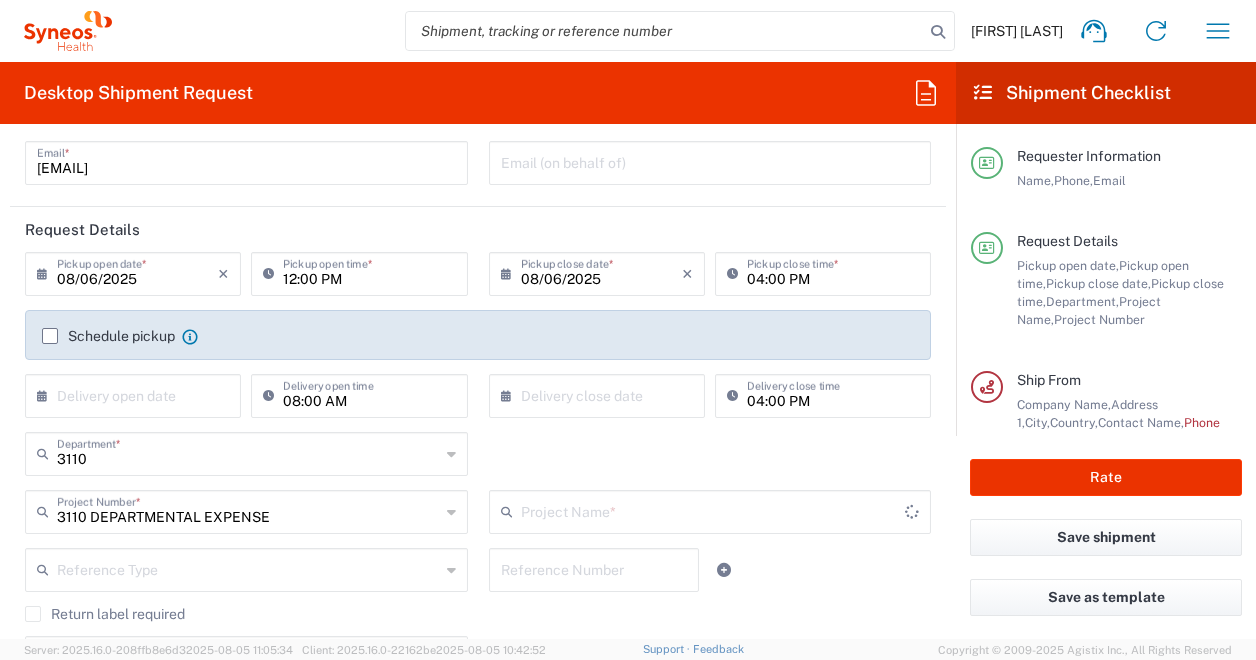 type on "3110 DEPARTMENTAL EXPENSE" 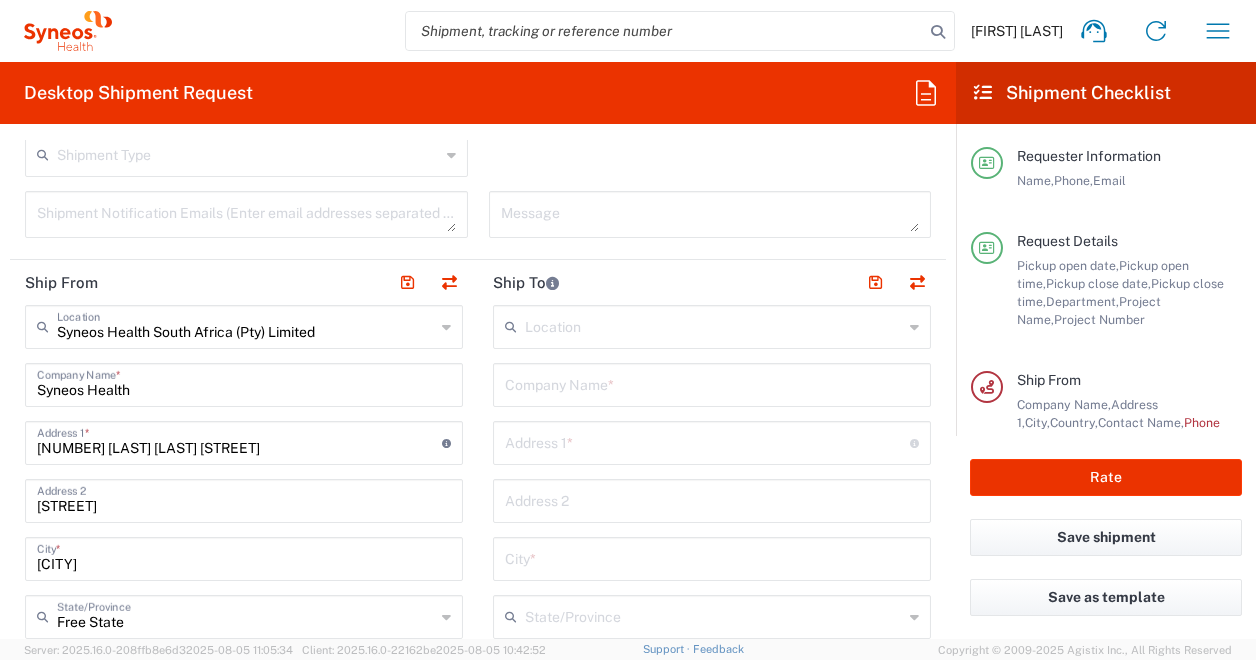 scroll, scrollTop: 680, scrollLeft: 0, axis: vertical 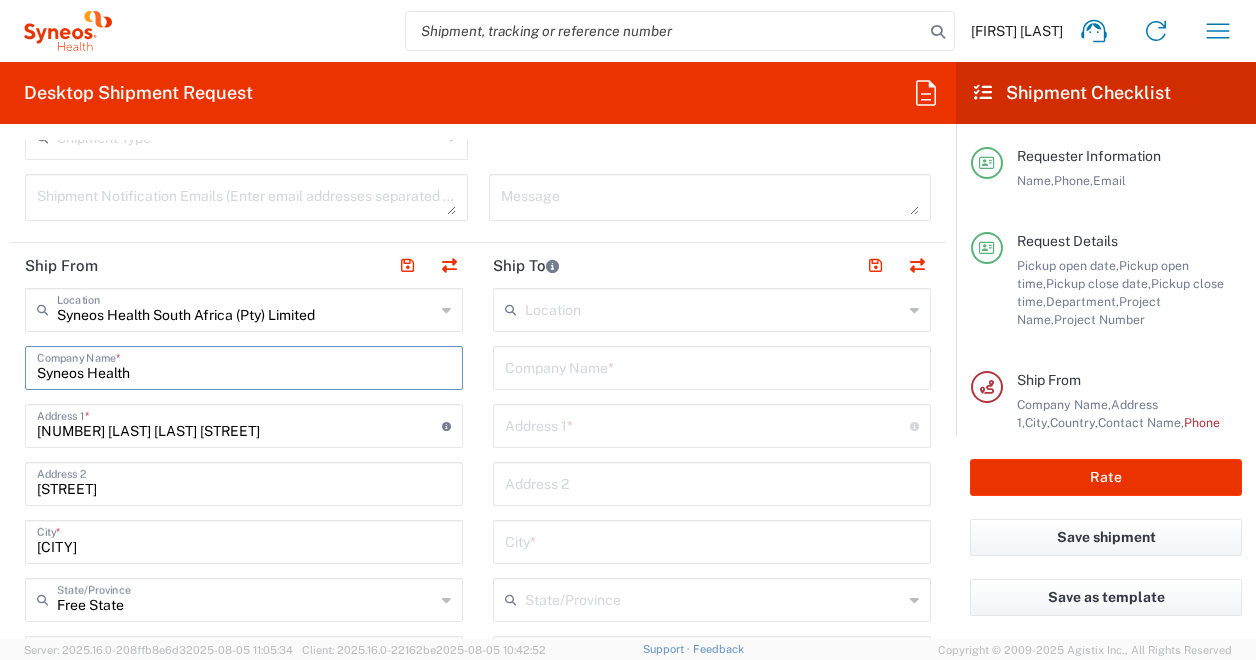 click on "Syneos Health" at bounding box center (244, 366) 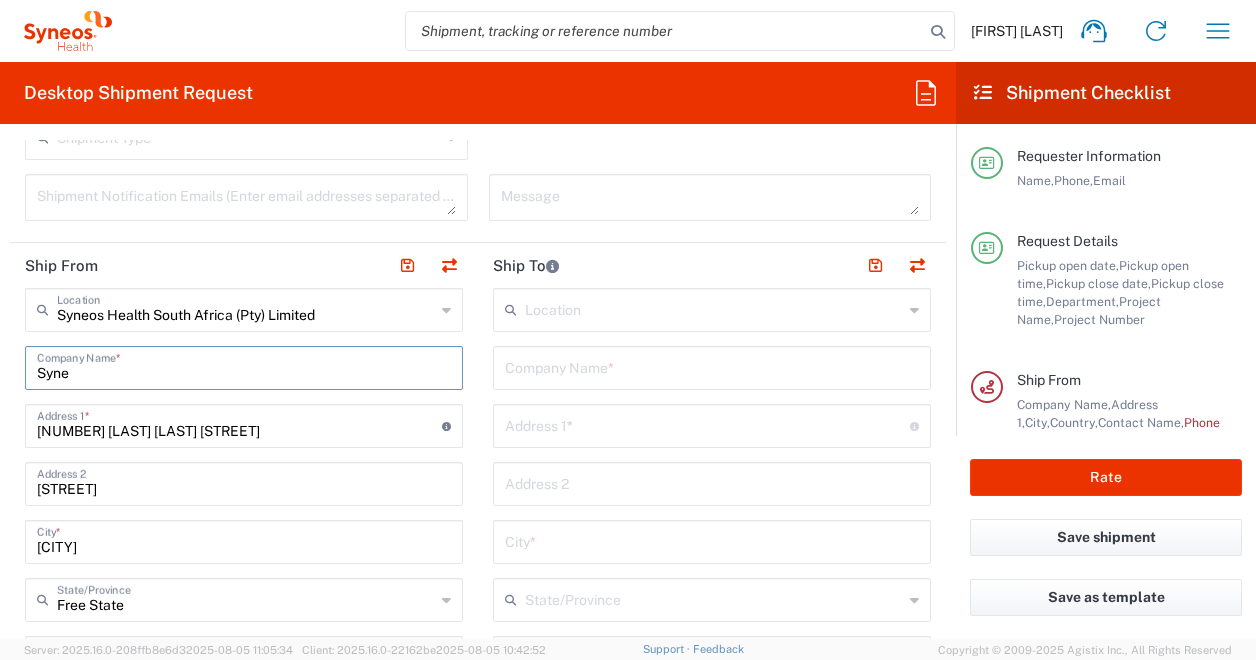 type on "Syn" 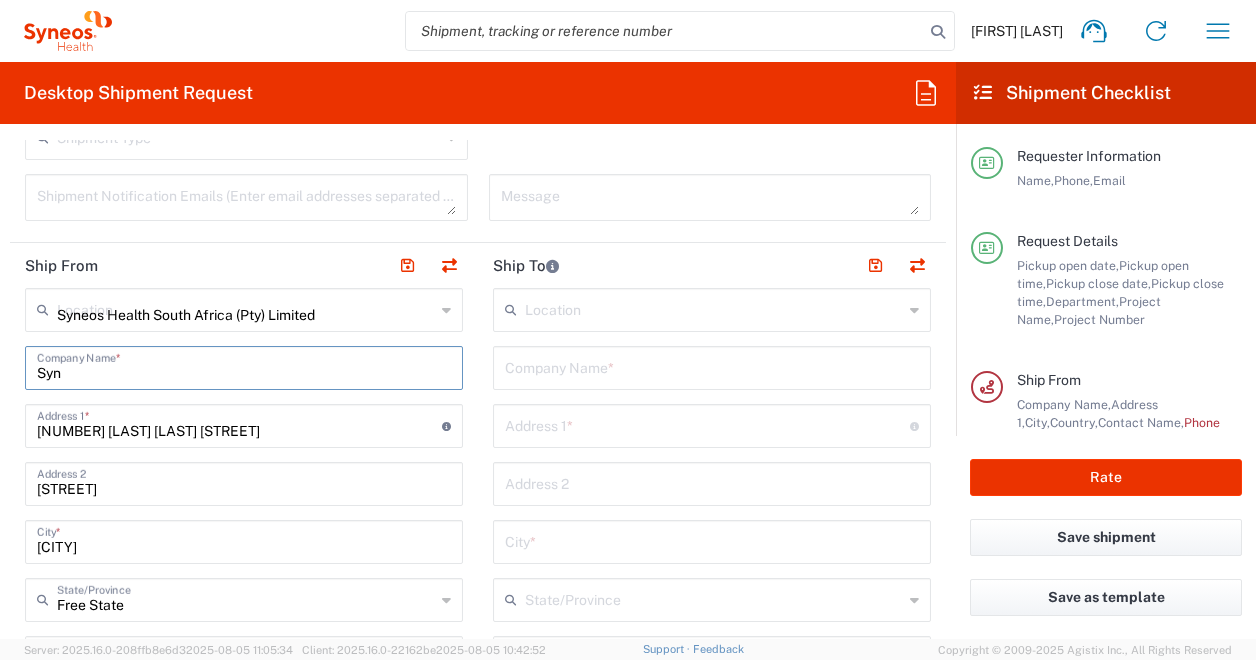 type 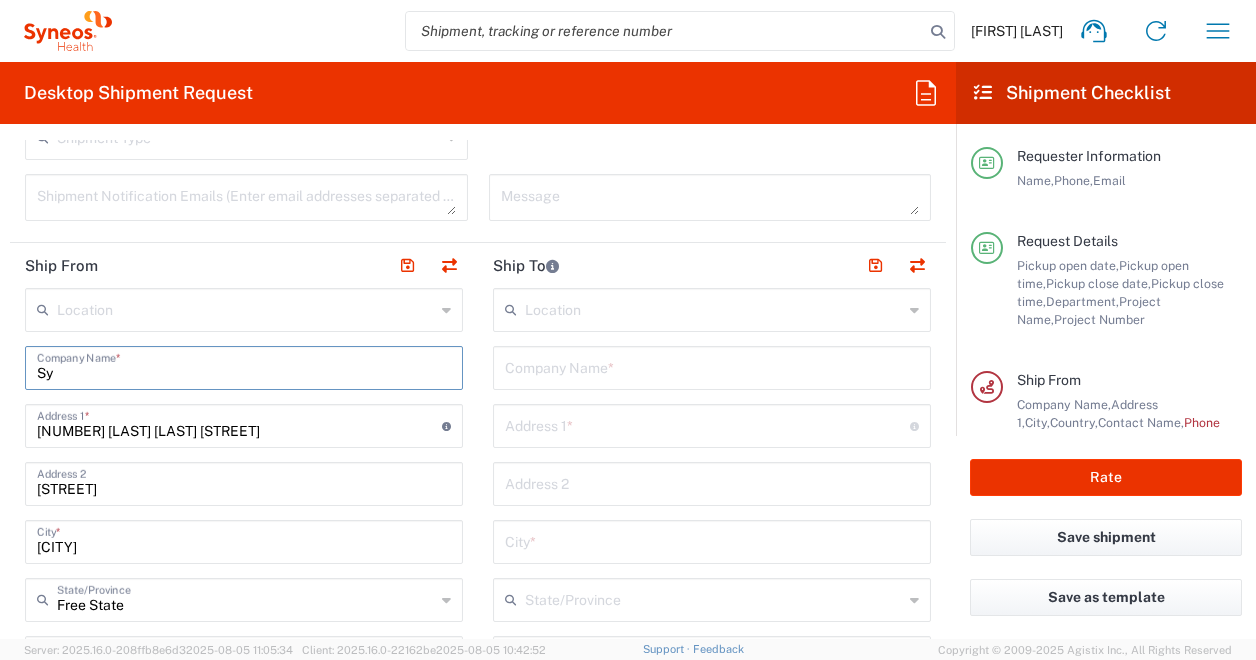 type on "S" 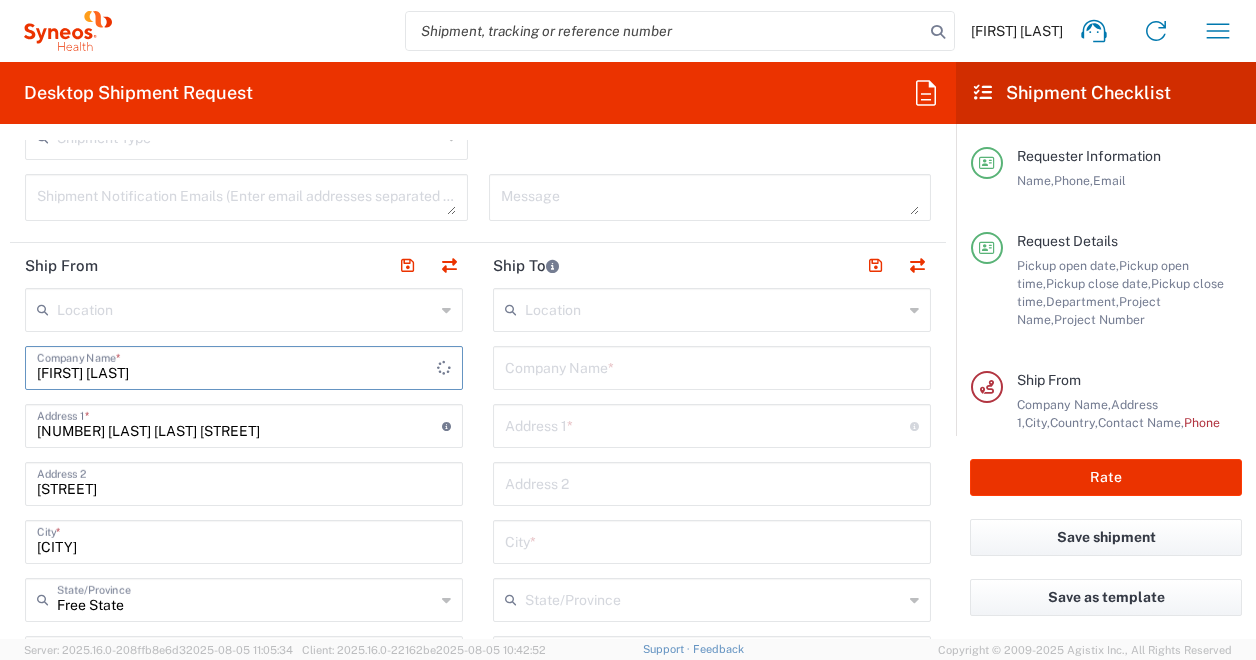 type on "[FIRST] [LAST]" 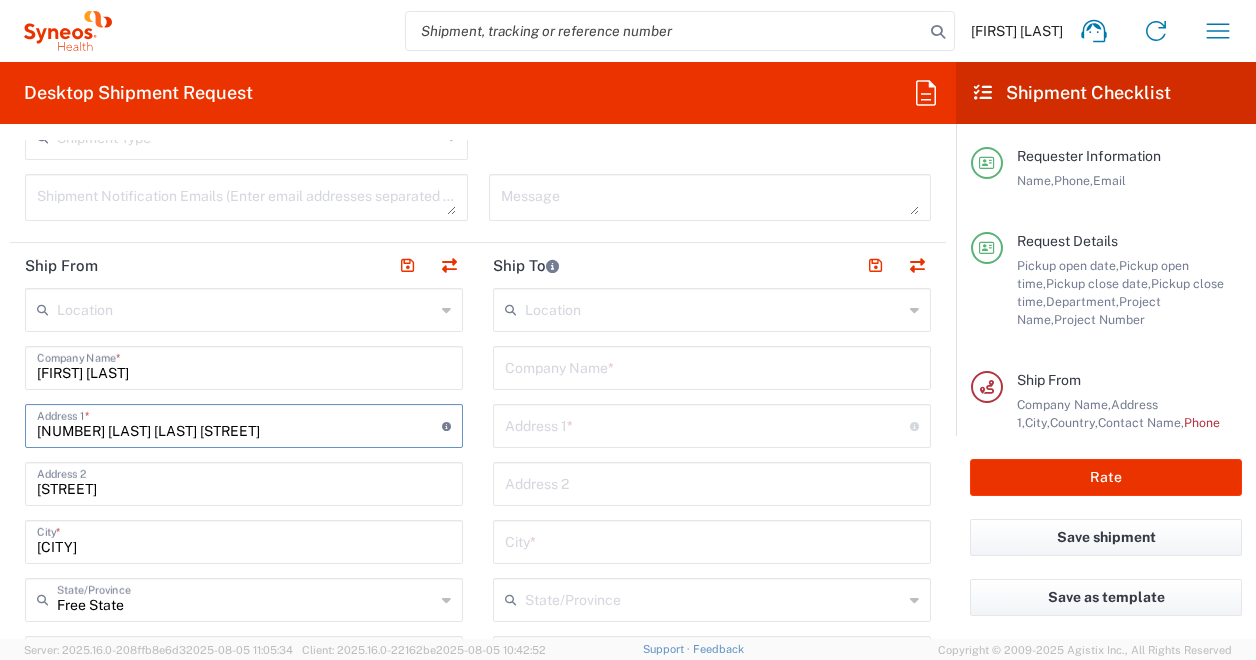 click on "[NUMBER] [LAST] [LAST] [STREET]" at bounding box center (239, 424) 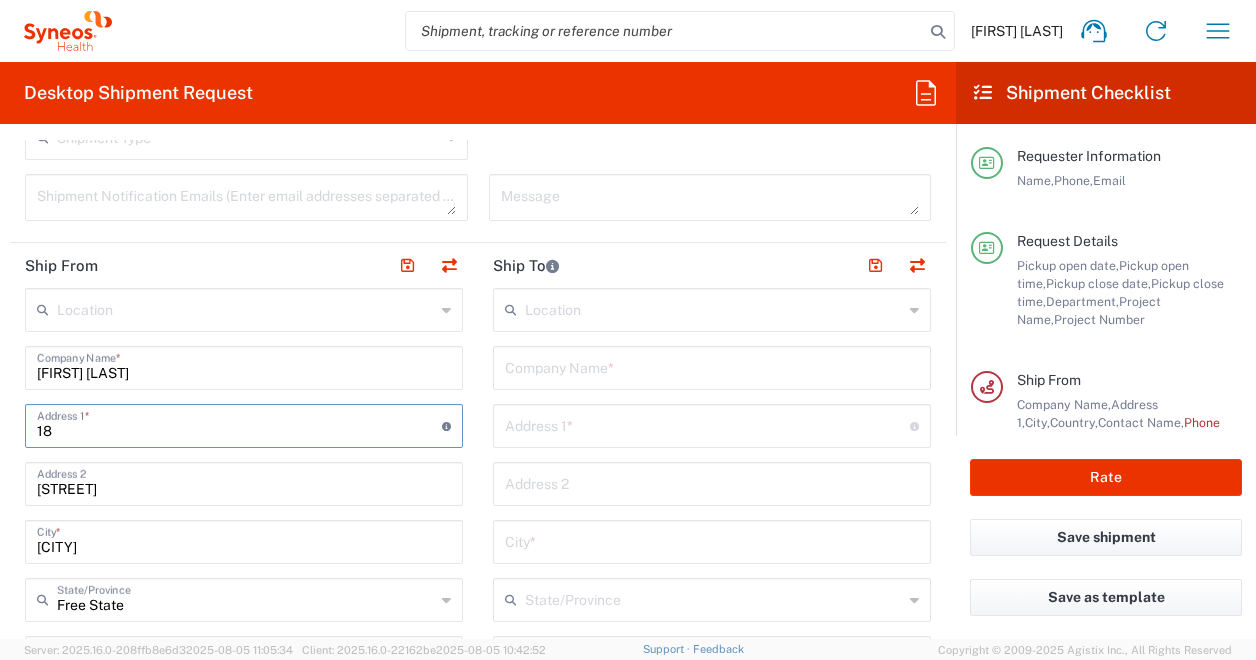 type on "1" 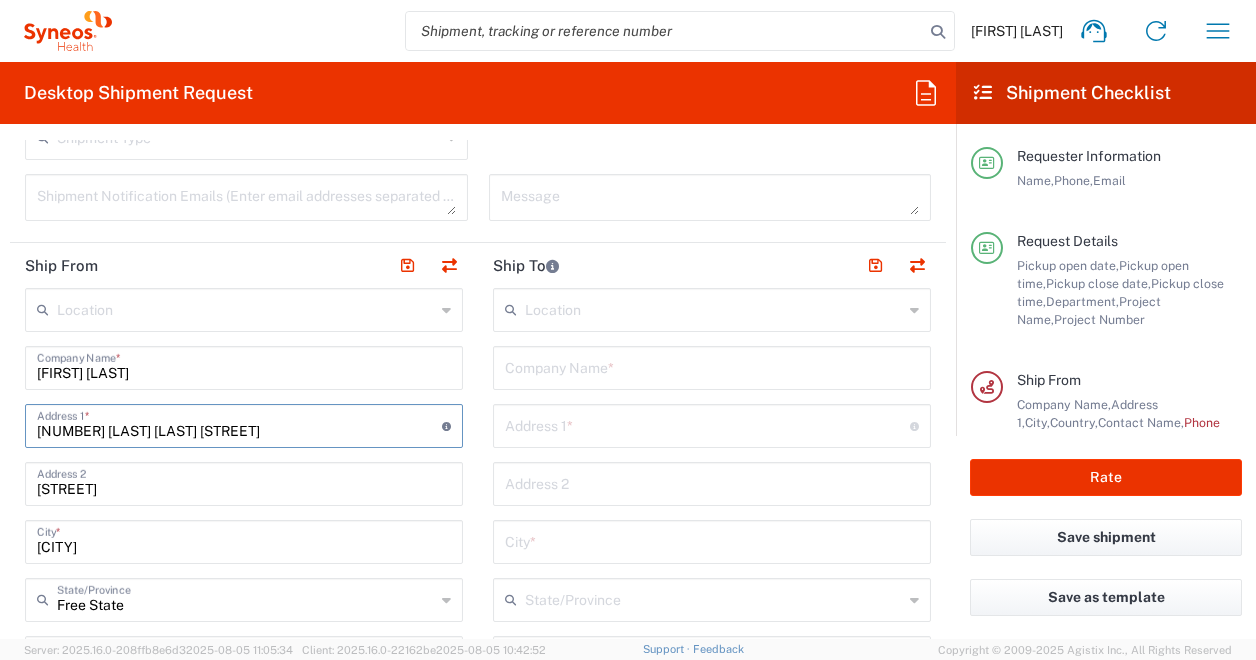 type on "[NUMBER] [LAST] [LAST] [STREET]" 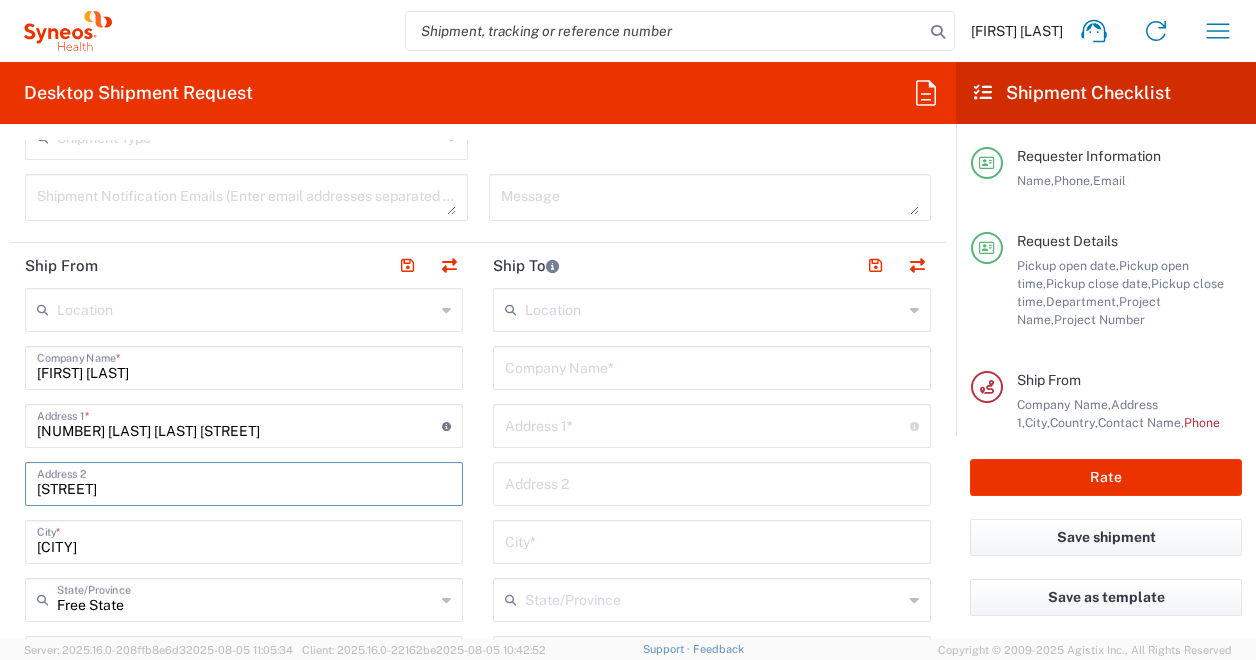 click on "[STREET]" at bounding box center (244, 482) 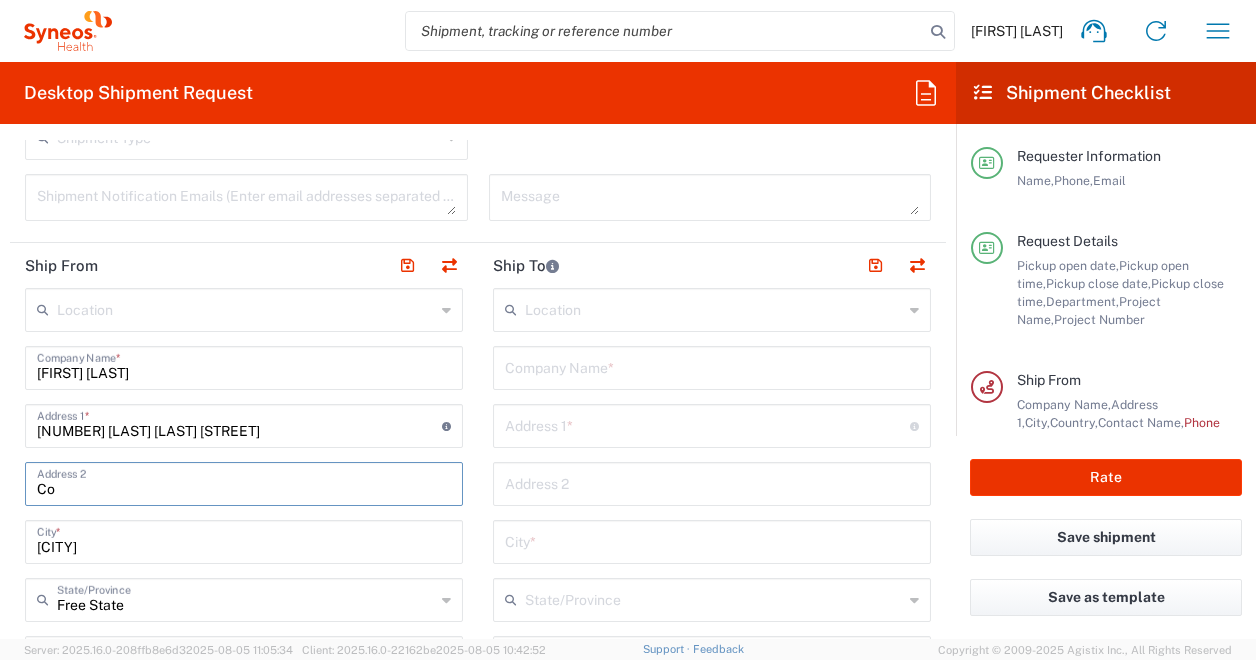 type on "C" 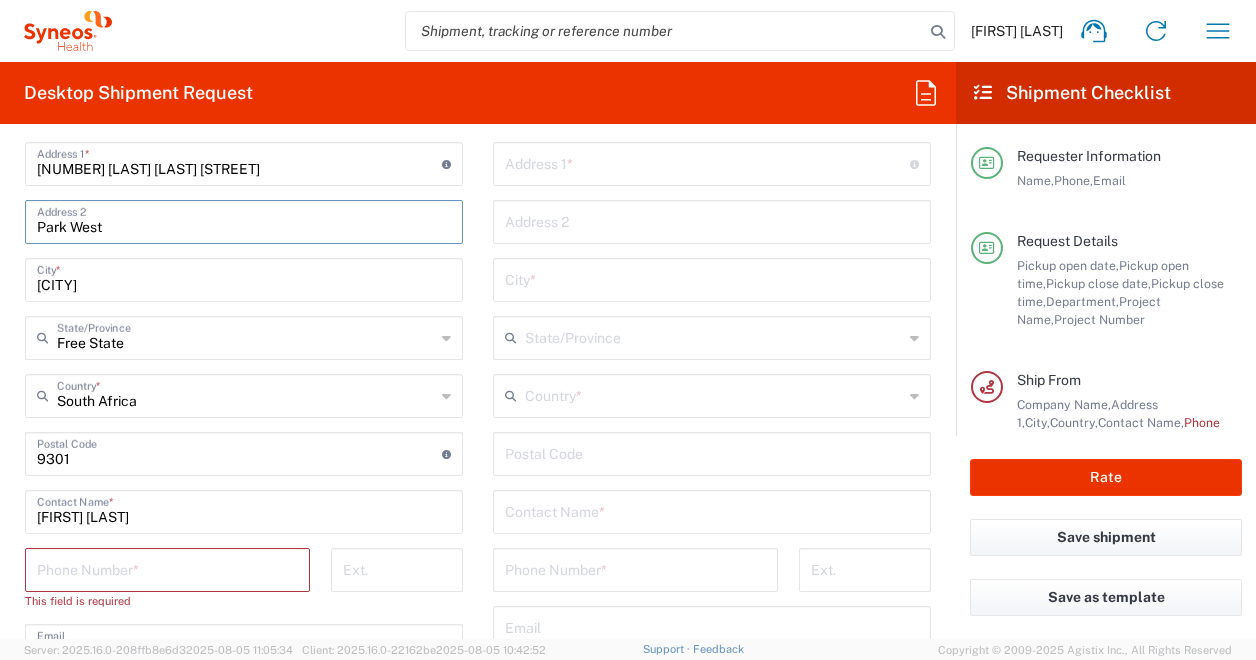 scroll, scrollTop: 964, scrollLeft: 0, axis: vertical 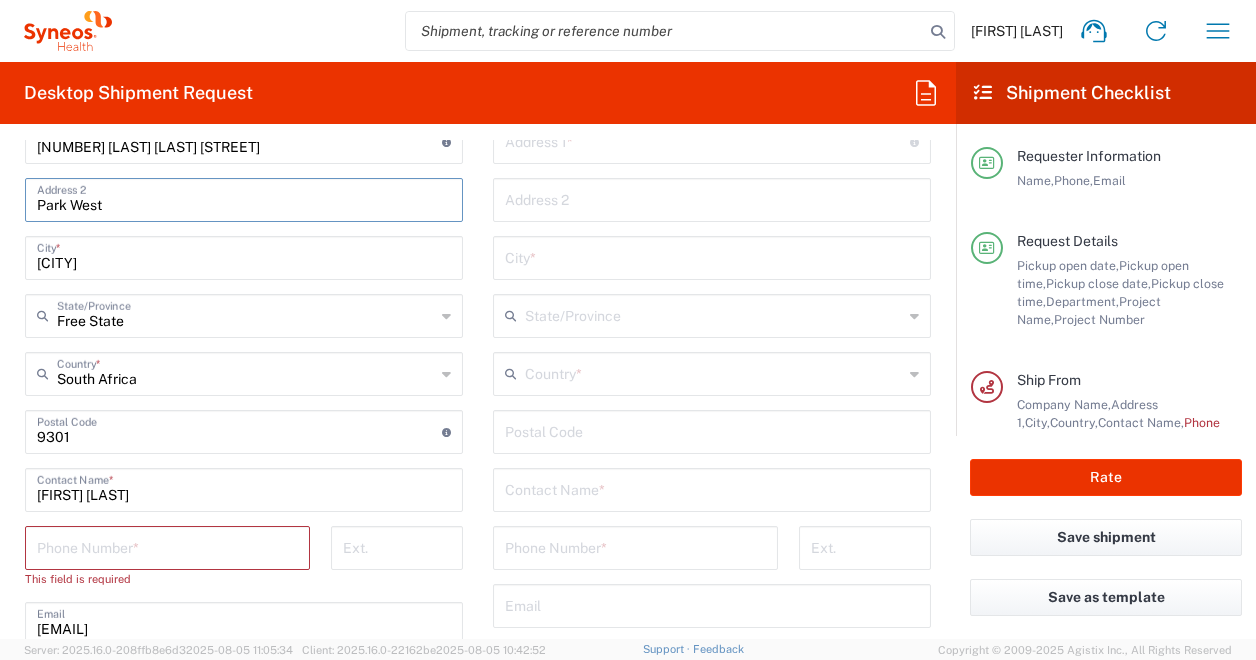 type on "Park West" 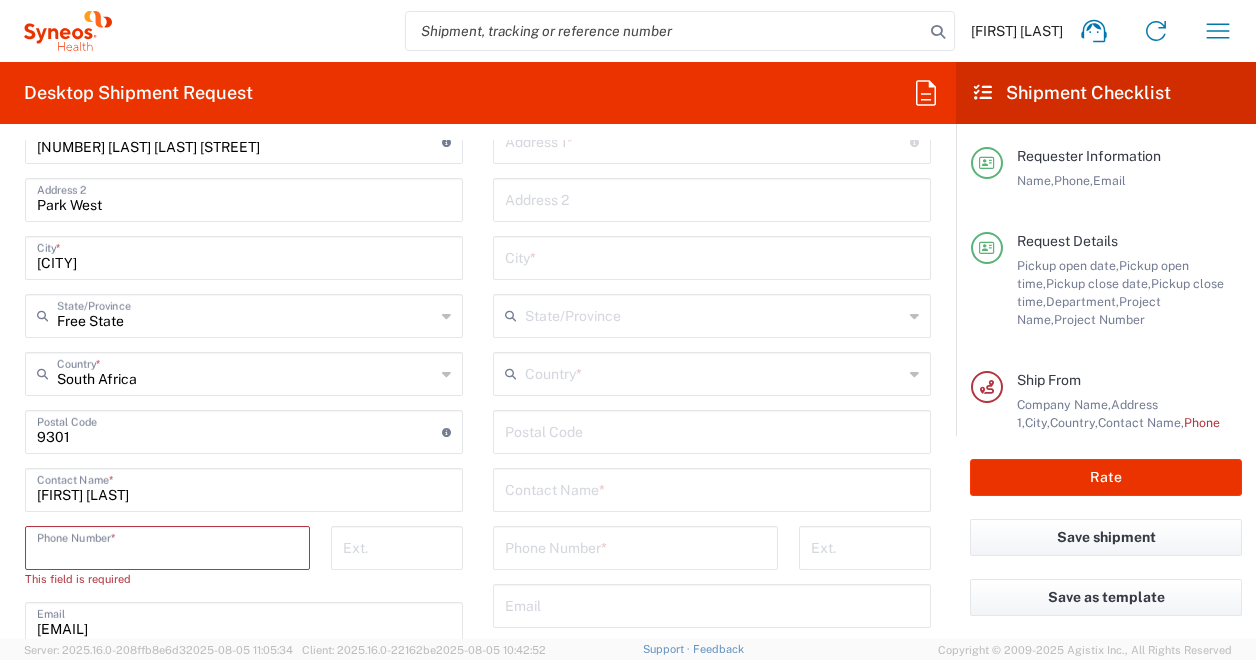drag, startPoint x: 69, startPoint y: 547, endPoint x: 64, endPoint y: 382, distance: 165.07574 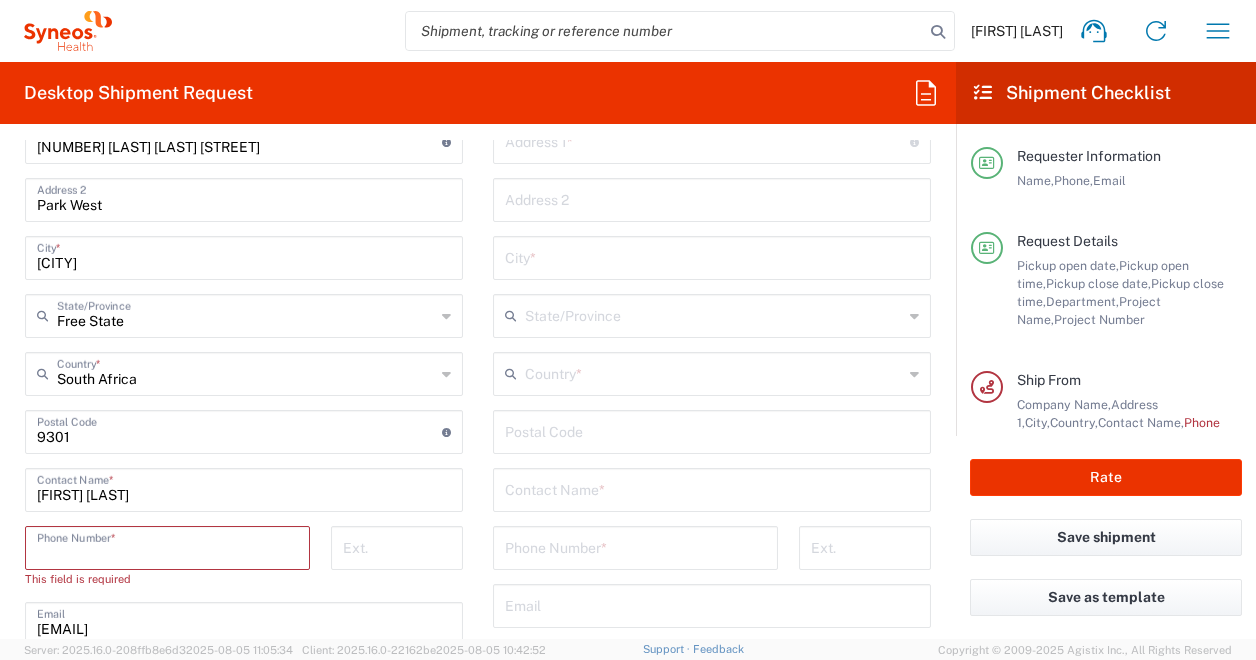 type on "[PHONE]" 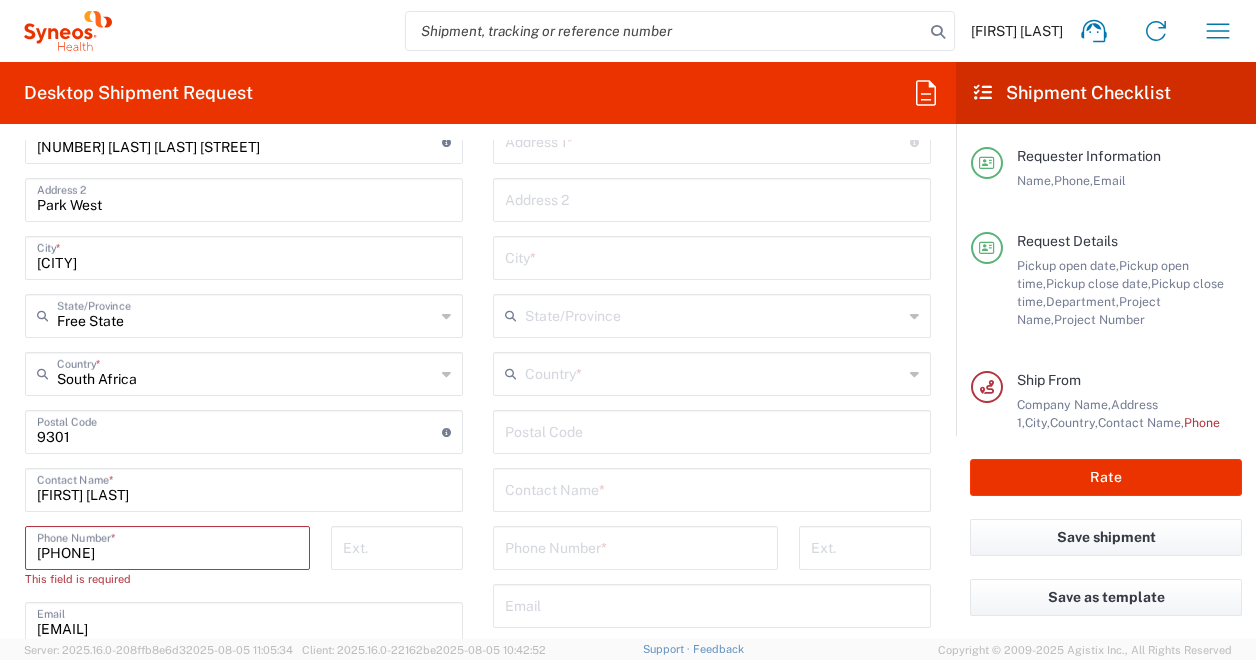 type on "[EMAIL]" 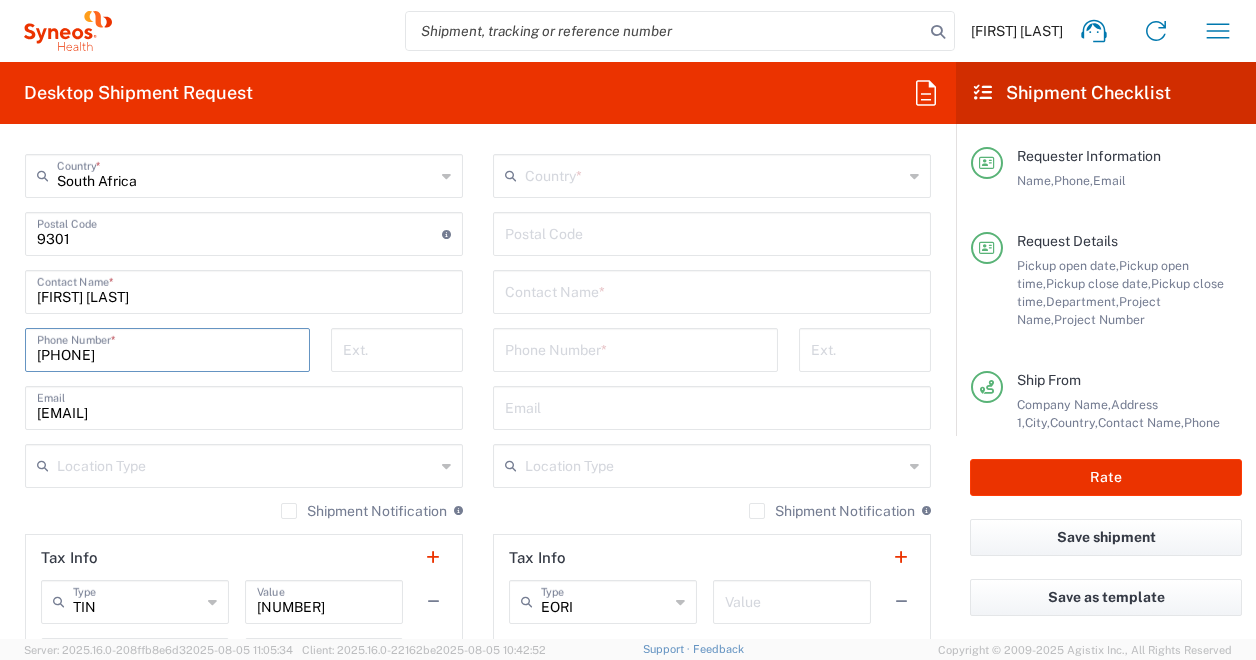 scroll, scrollTop: 1164, scrollLeft: 0, axis: vertical 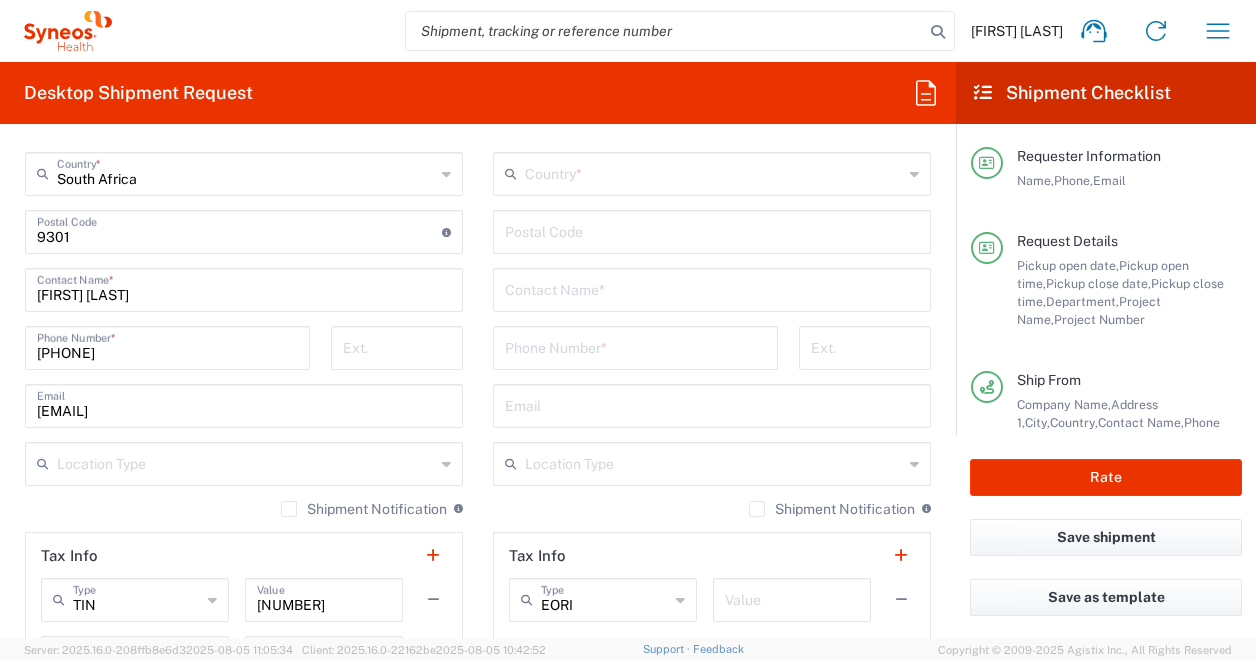 click on "Location Type" 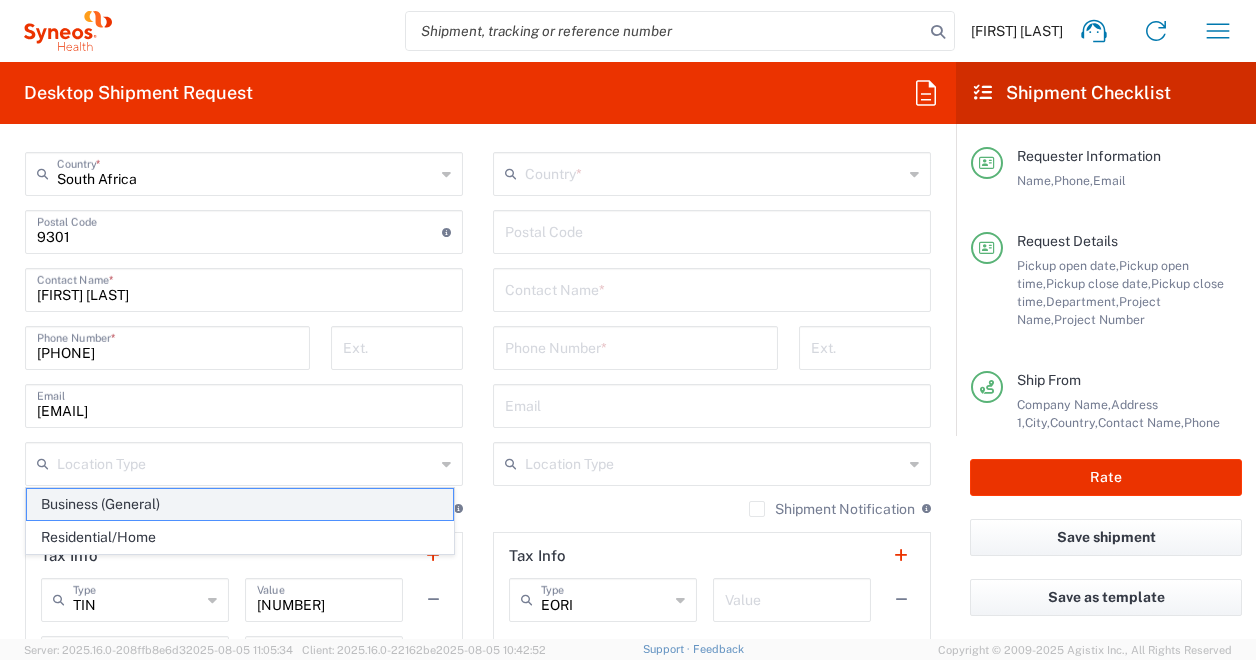 click on "Business (General)" 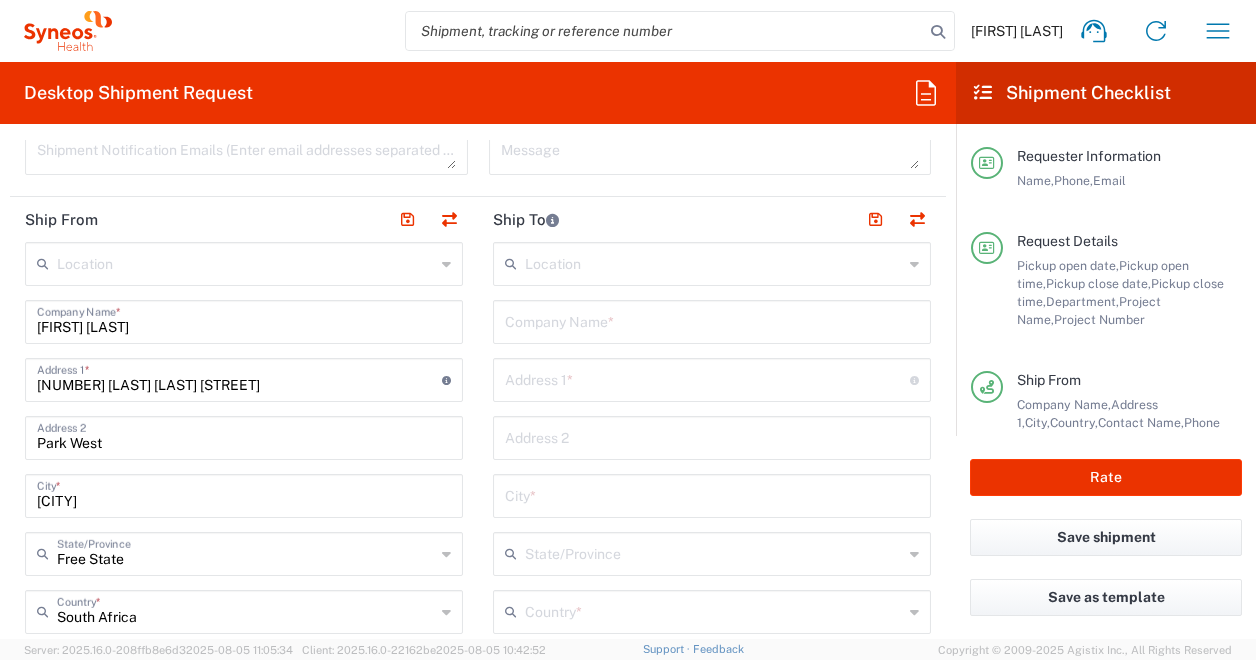 scroll, scrollTop: 724, scrollLeft: 0, axis: vertical 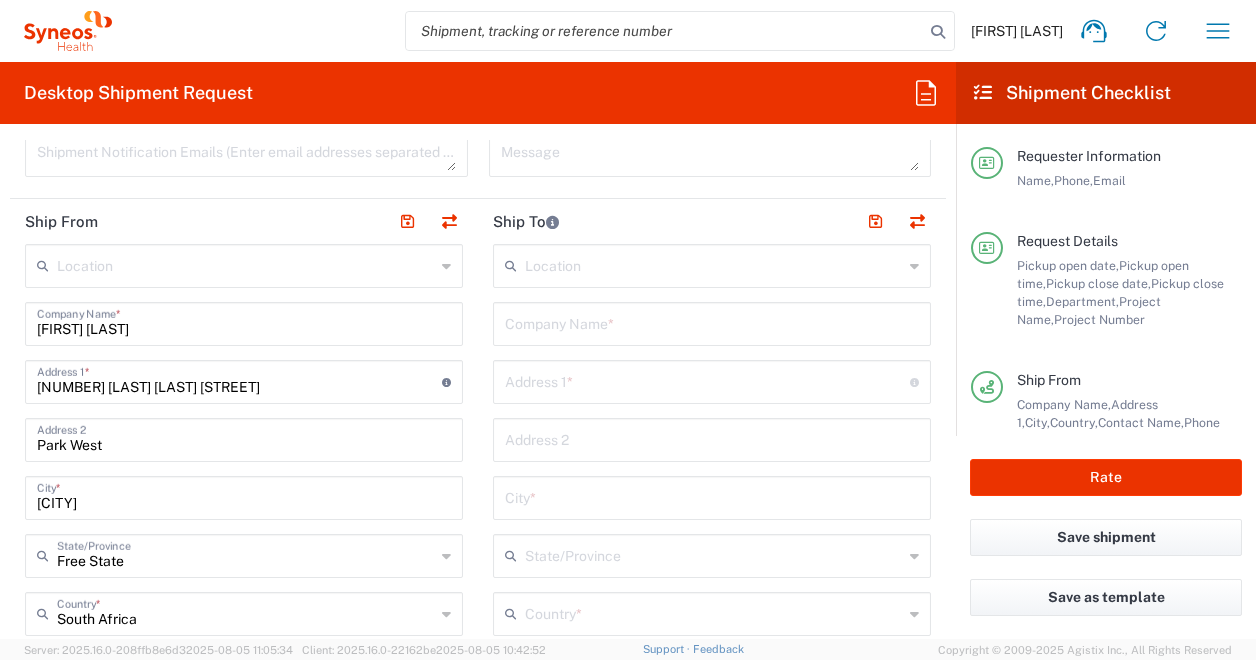 click at bounding box center [712, 322] 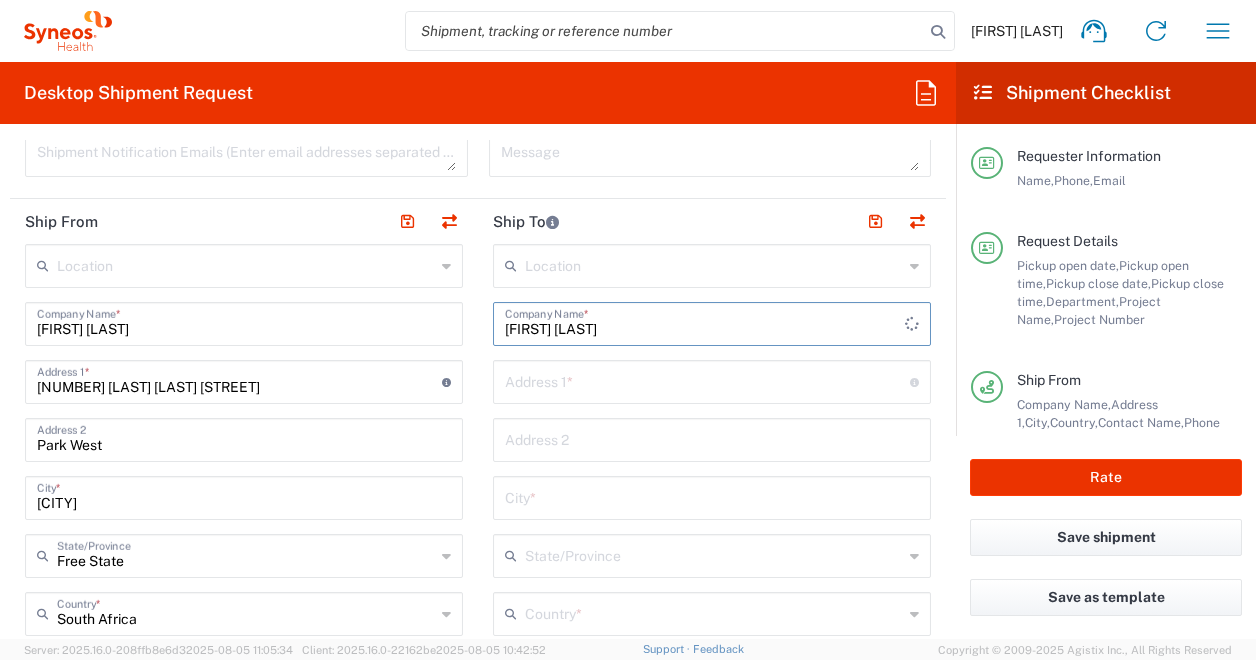 type on "[FIRST] [LAST]" 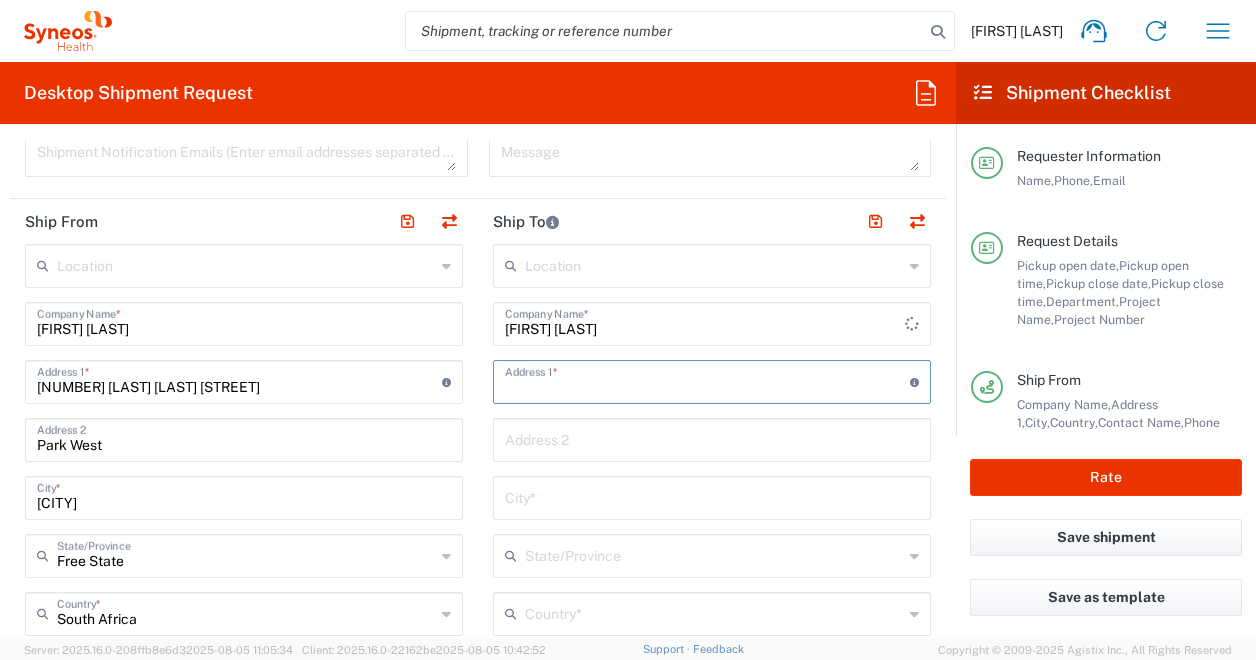 drag, startPoint x: 540, startPoint y: 385, endPoint x: 734, endPoint y: 539, distance: 247.69336 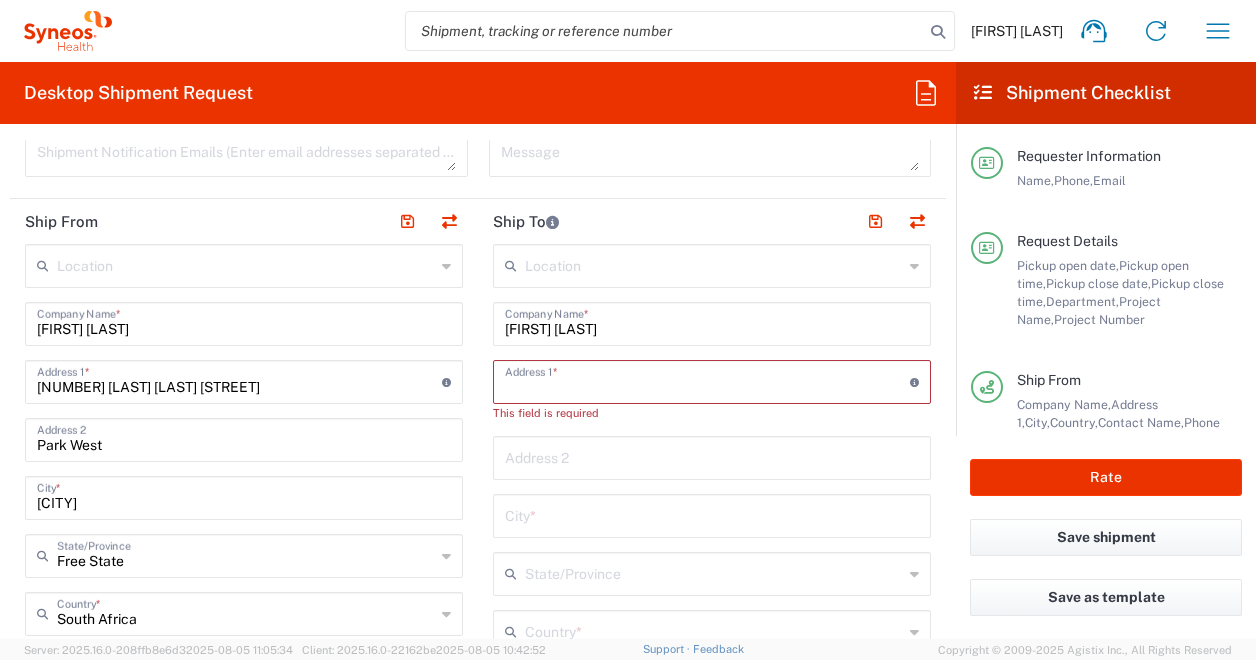 click at bounding box center [707, 380] 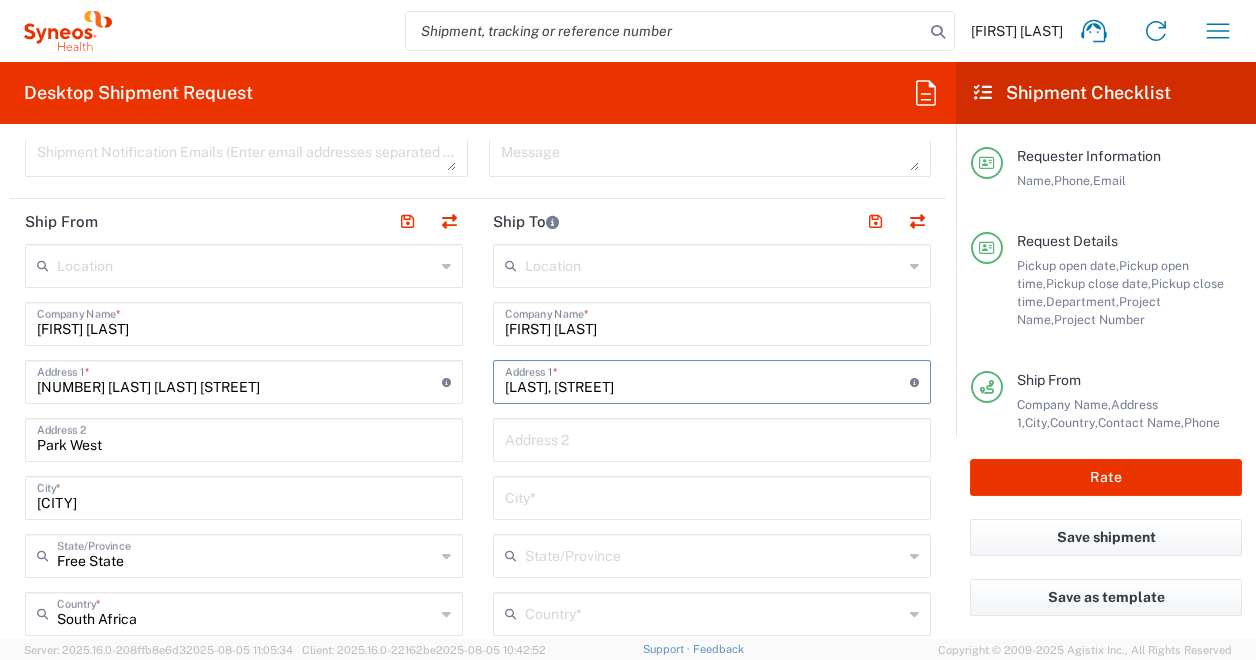 type on "[LAST], [STREET]" 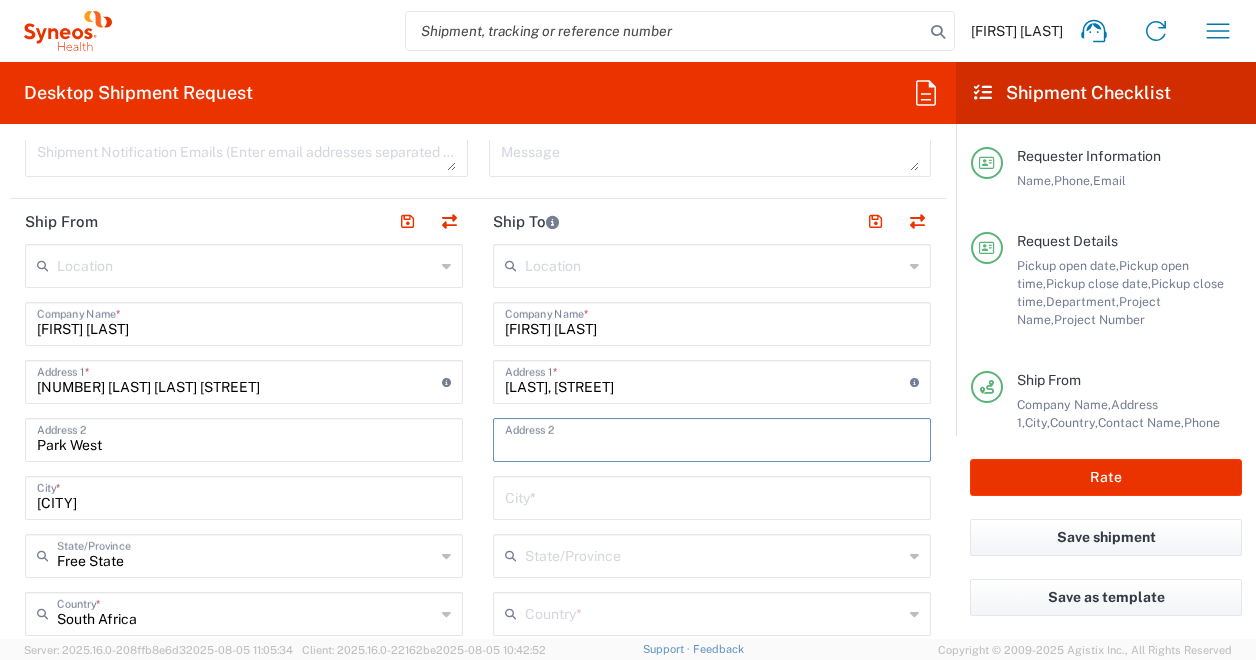 drag, startPoint x: 505, startPoint y: 441, endPoint x: 534, endPoint y: 237, distance: 206.05096 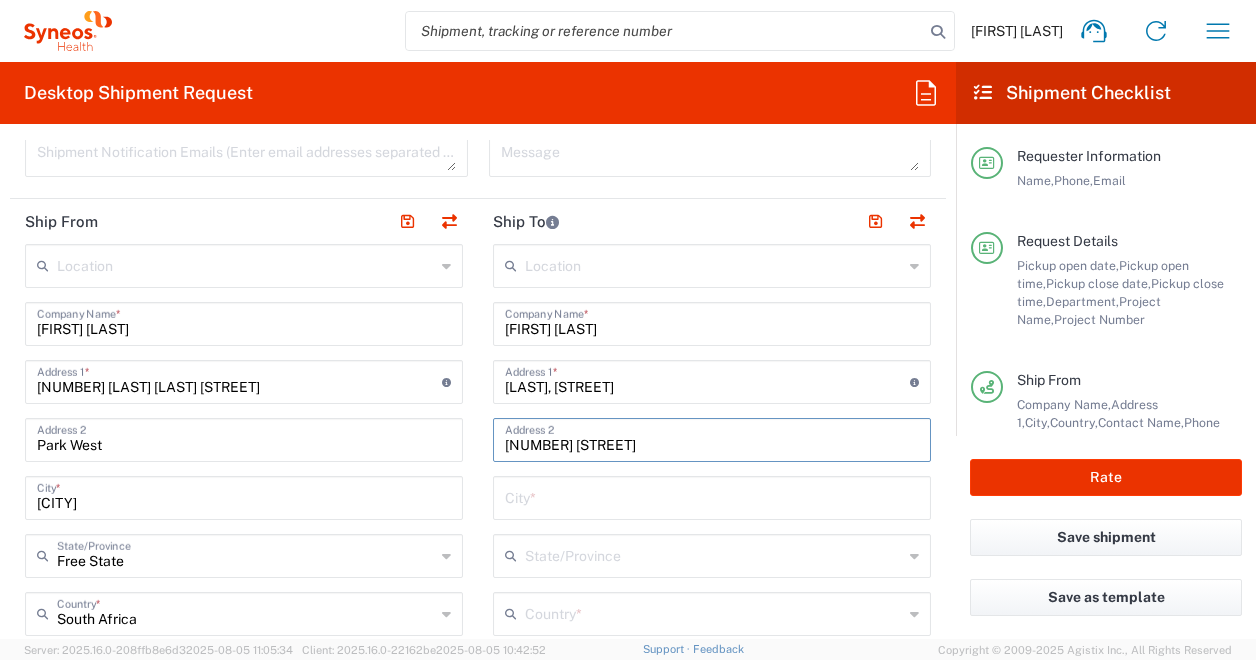 type on "[NUMBER] [STREET]" 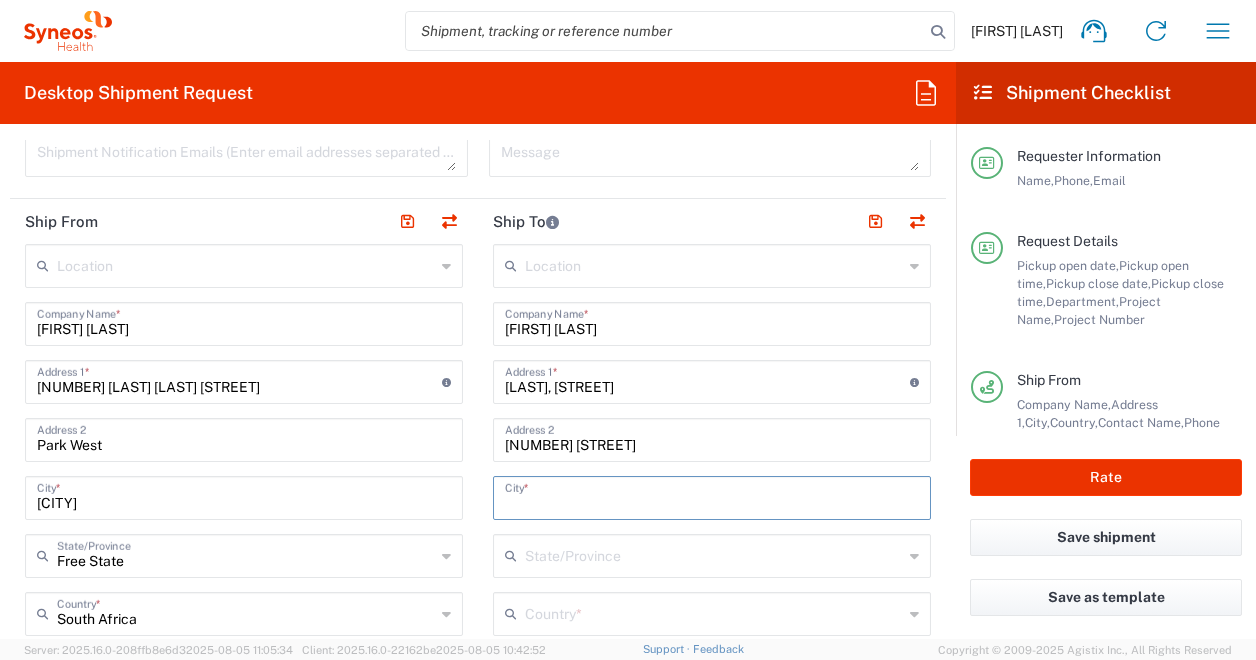 click at bounding box center (712, 496) 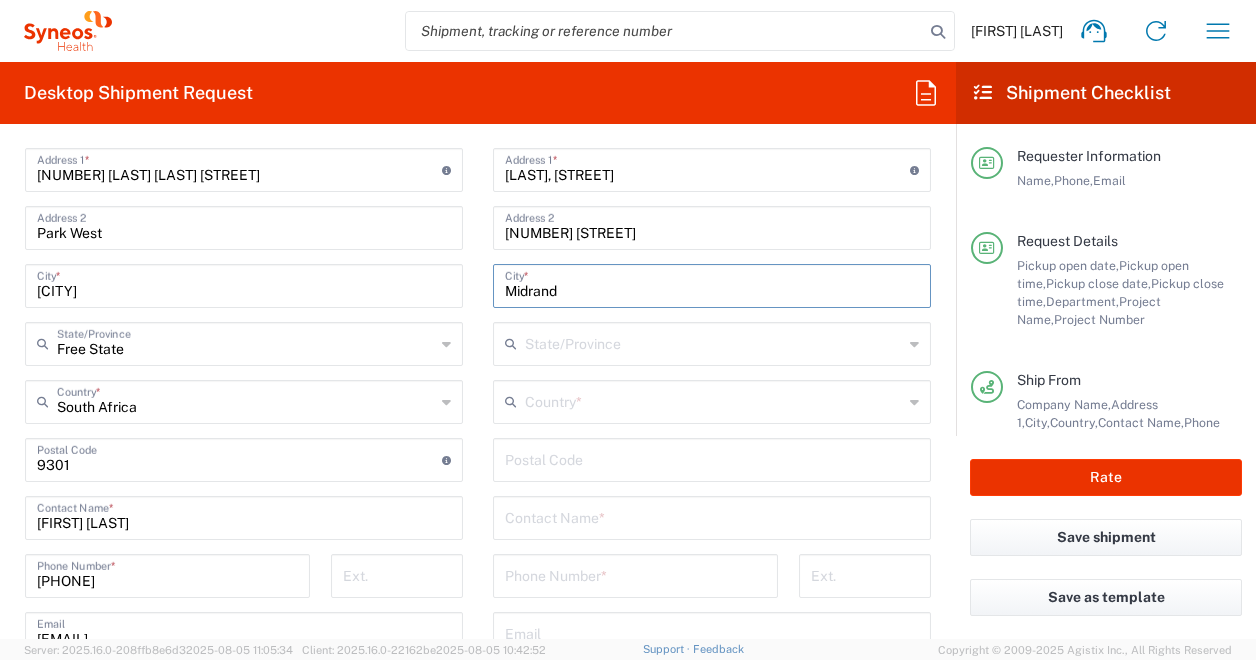 scroll, scrollTop: 1004, scrollLeft: 0, axis: vertical 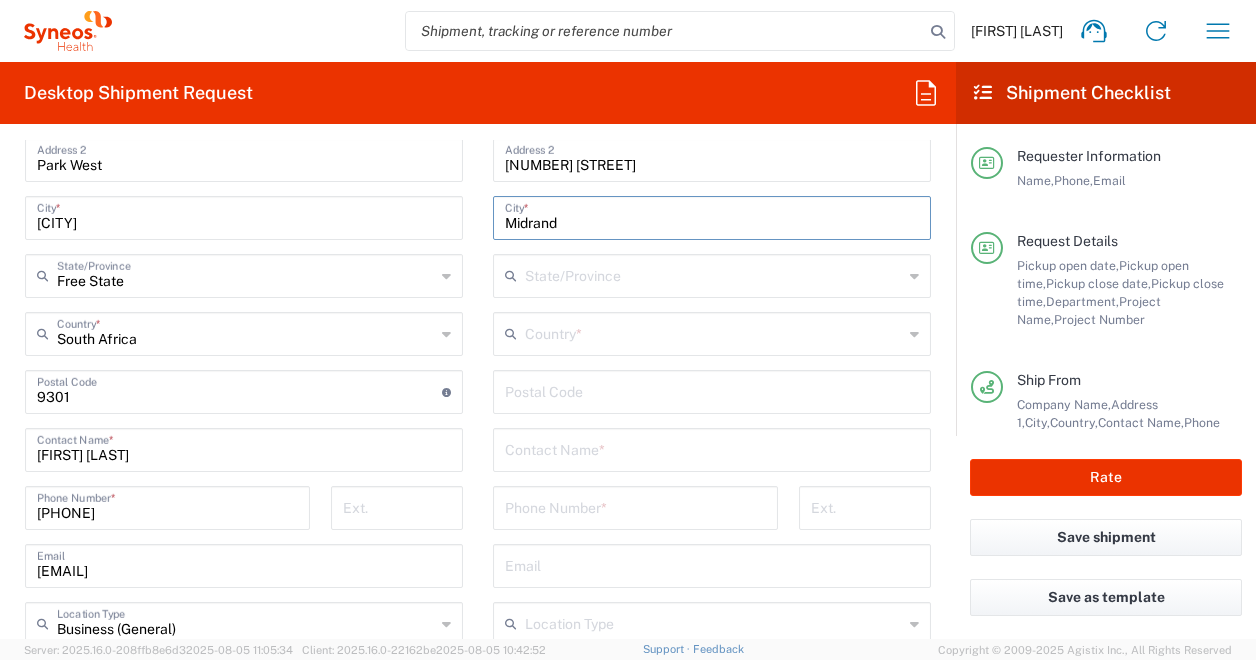 type on "Midrand" 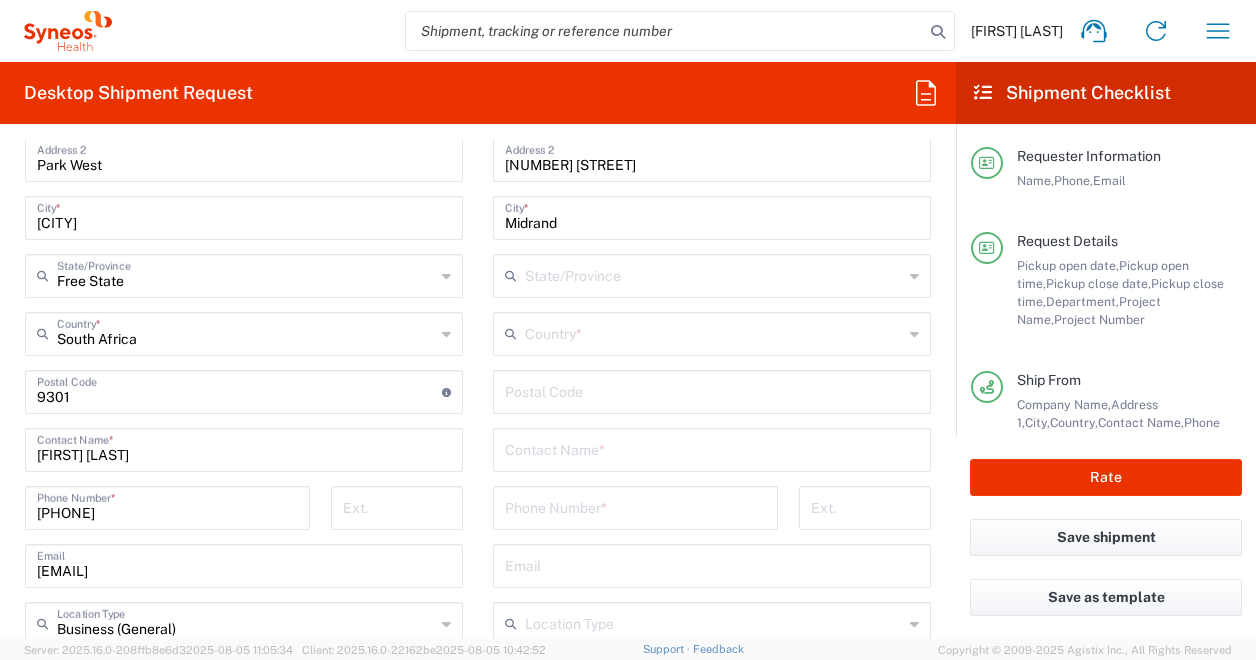 click 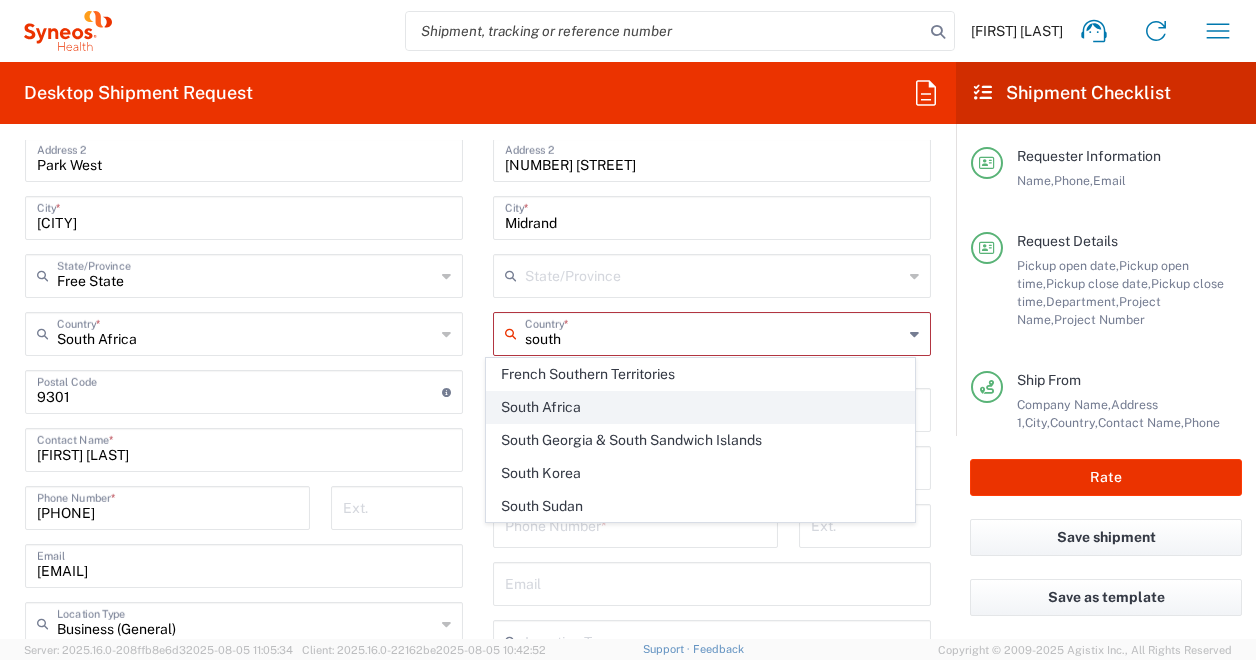 click on "South Africa" 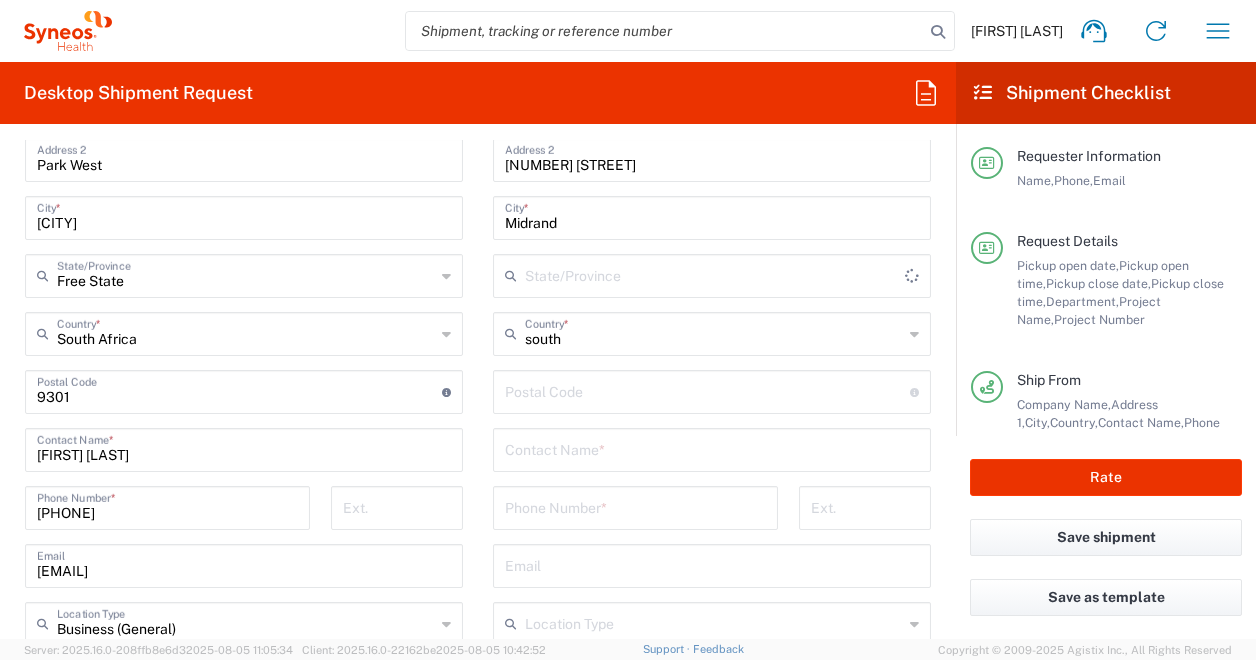 type on "South Africa" 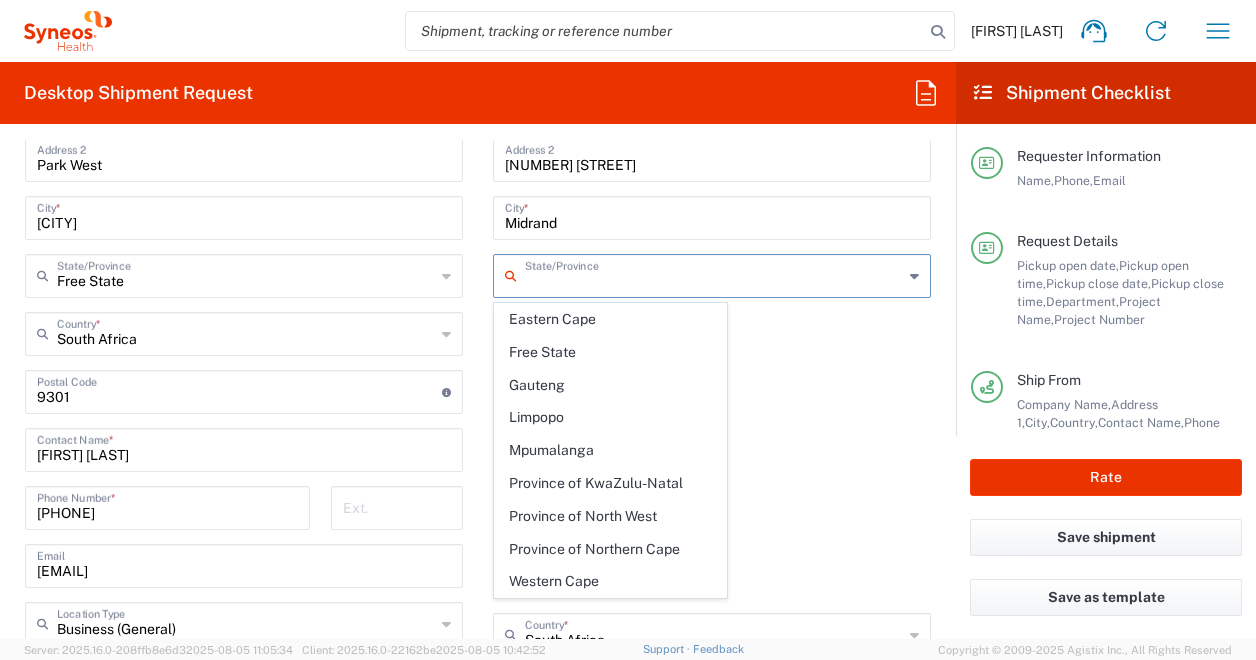 click at bounding box center [714, 274] 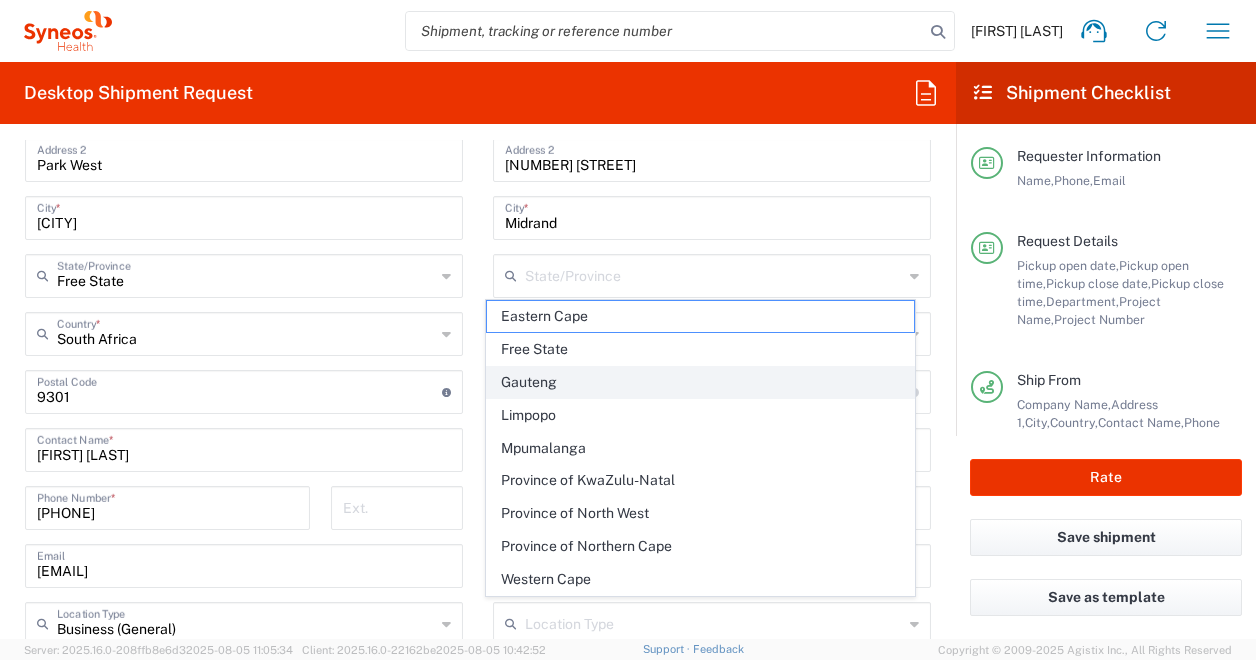 click on "Gauteng" 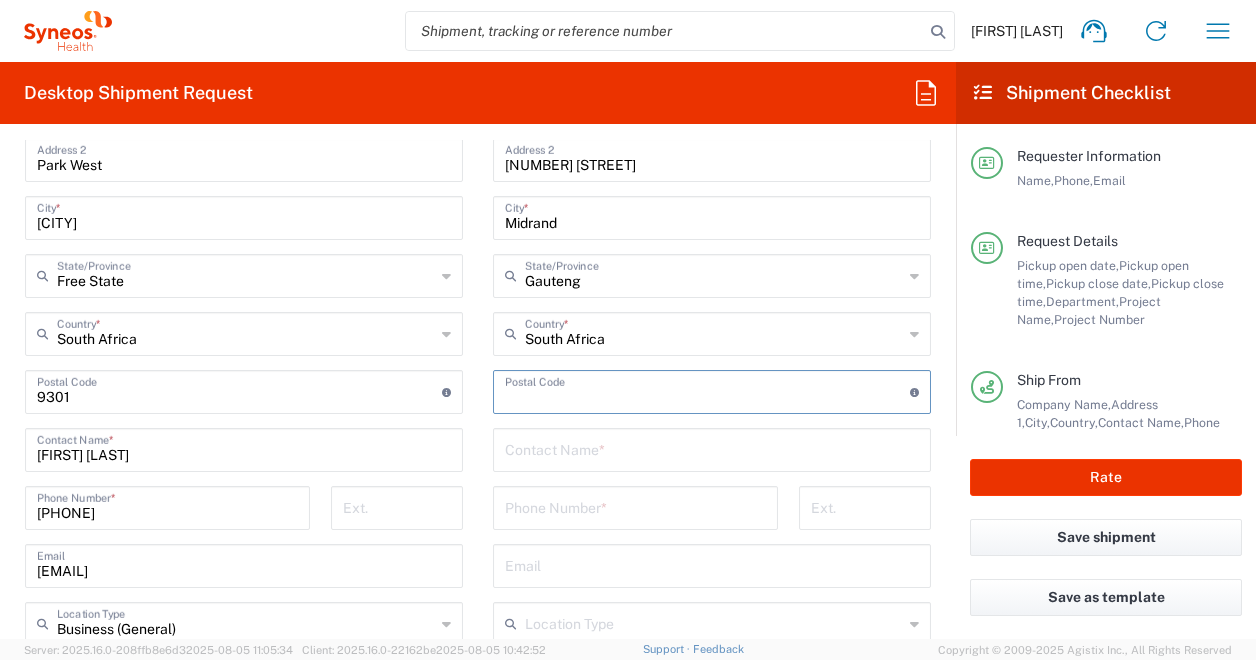 click at bounding box center [707, 390] 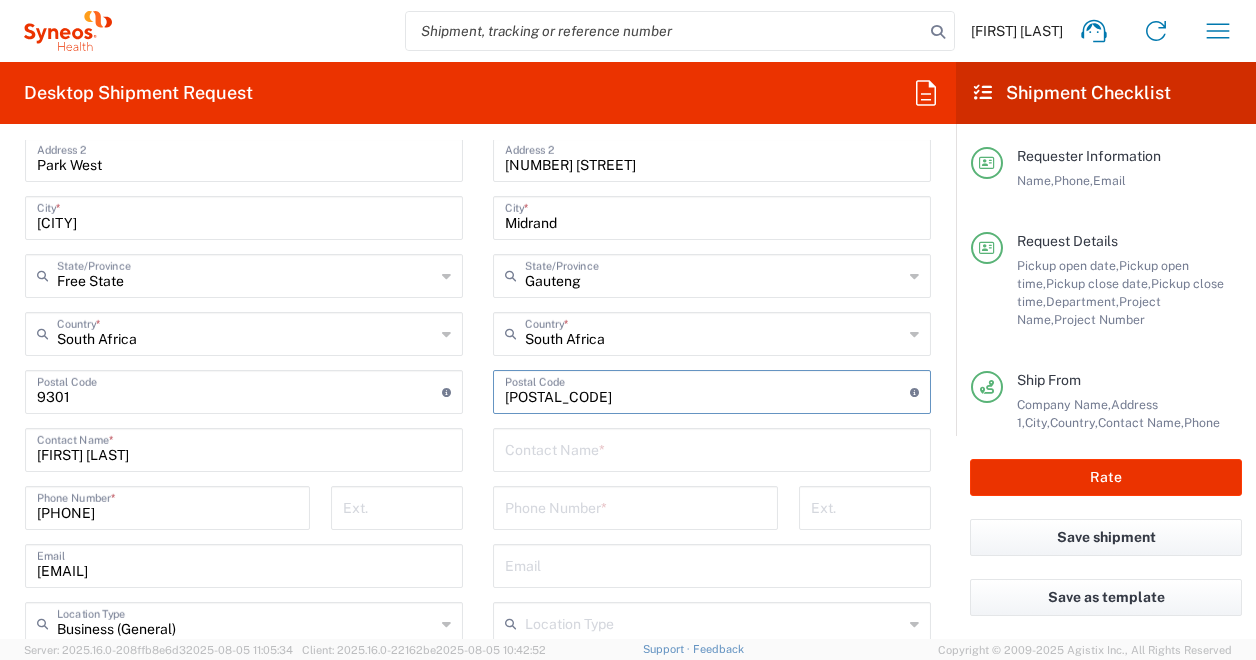 type on "[POSTAL_CODE]" 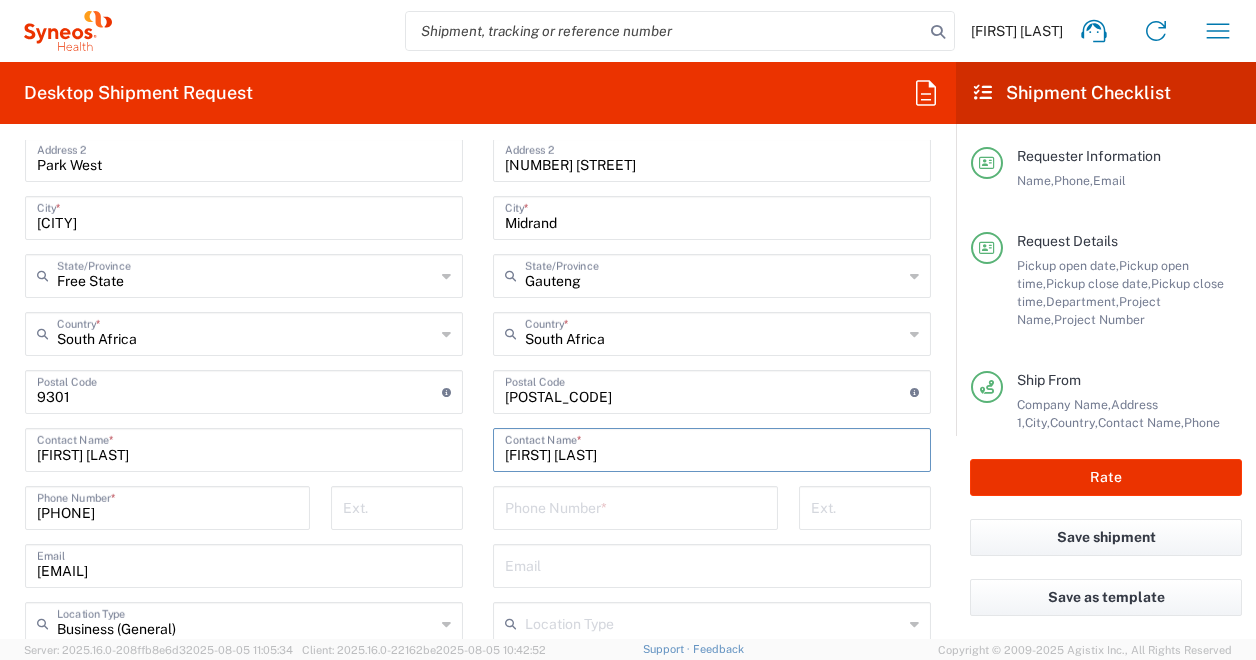 type on "[FIRST] [LAST]" 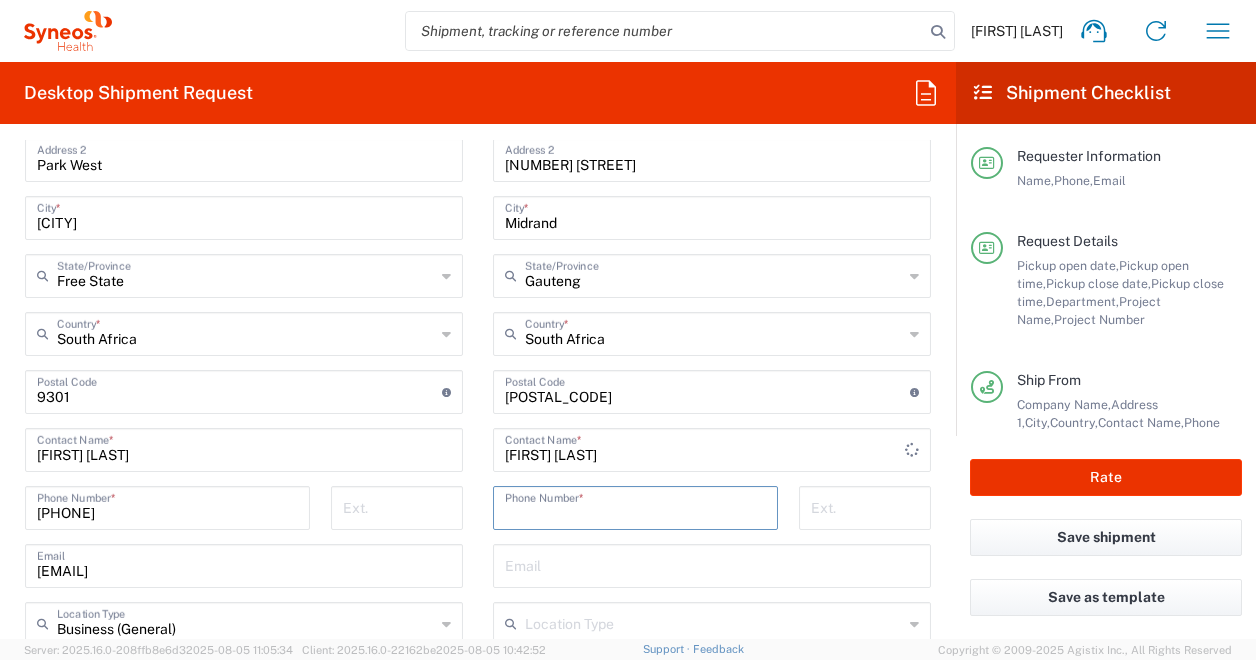 drag, startPoint x: 504, startPoint y: 501, endPoint x: 679, endPoint y: 592, distance: 197.24603 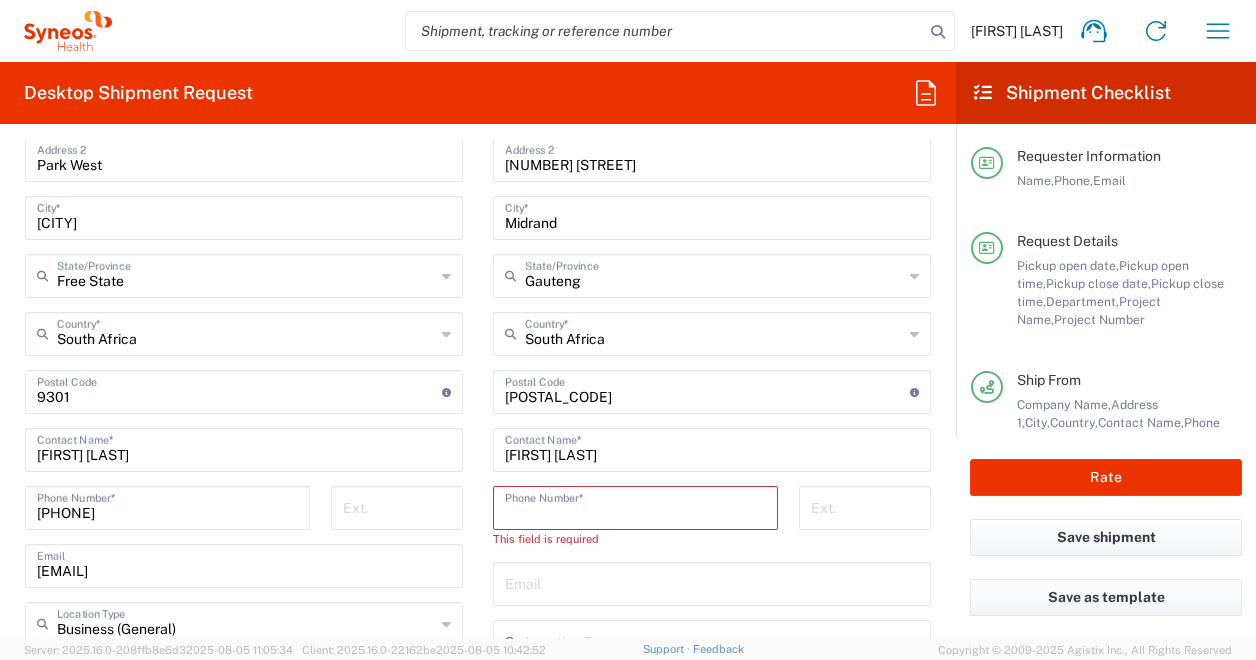 paste on "[PHONE]" 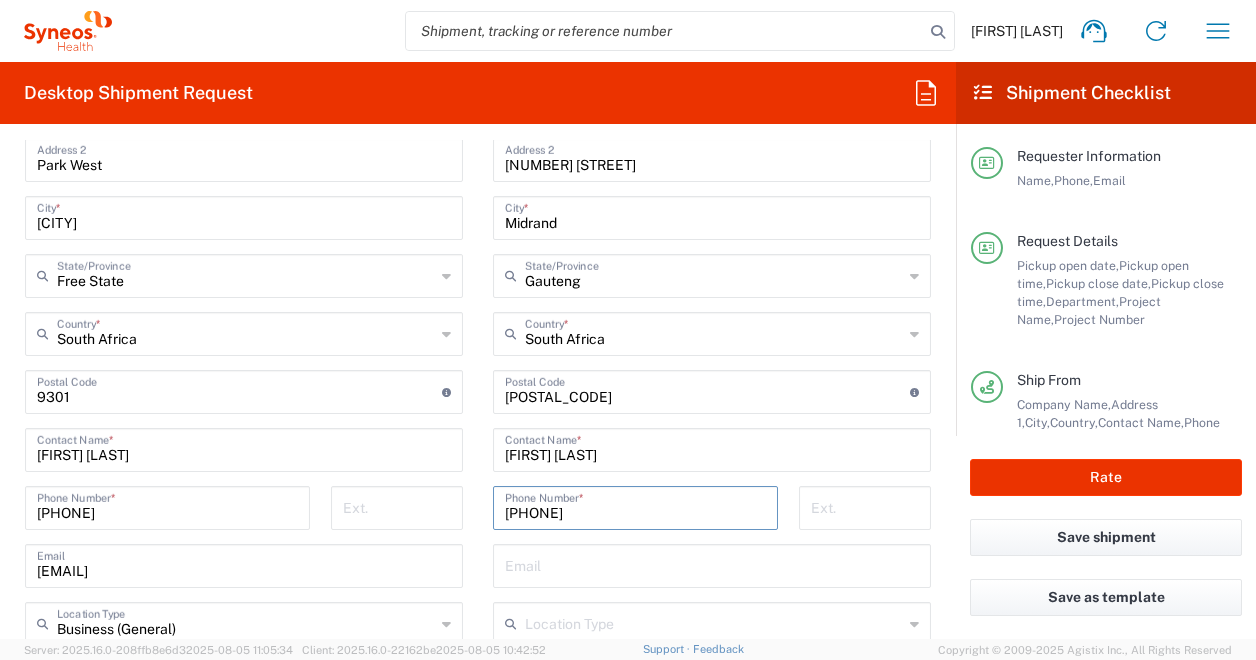 click on "[PHONE]" at bounding box center [635, 506] 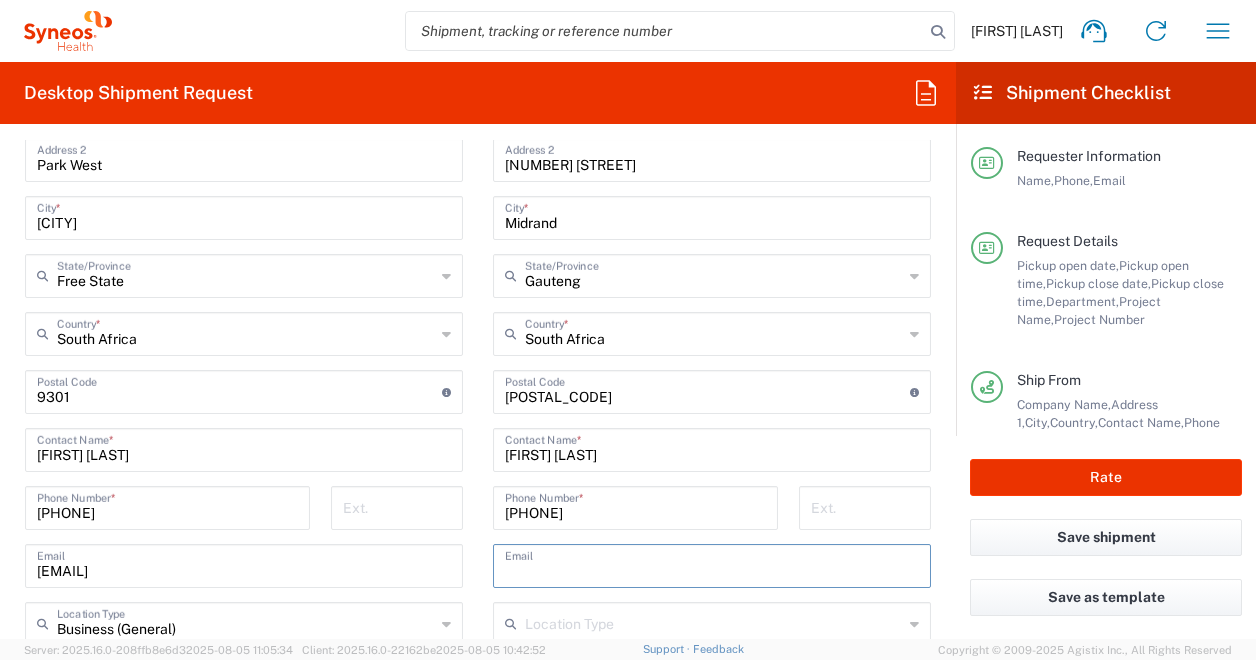 click at bounding box center (712, 564) 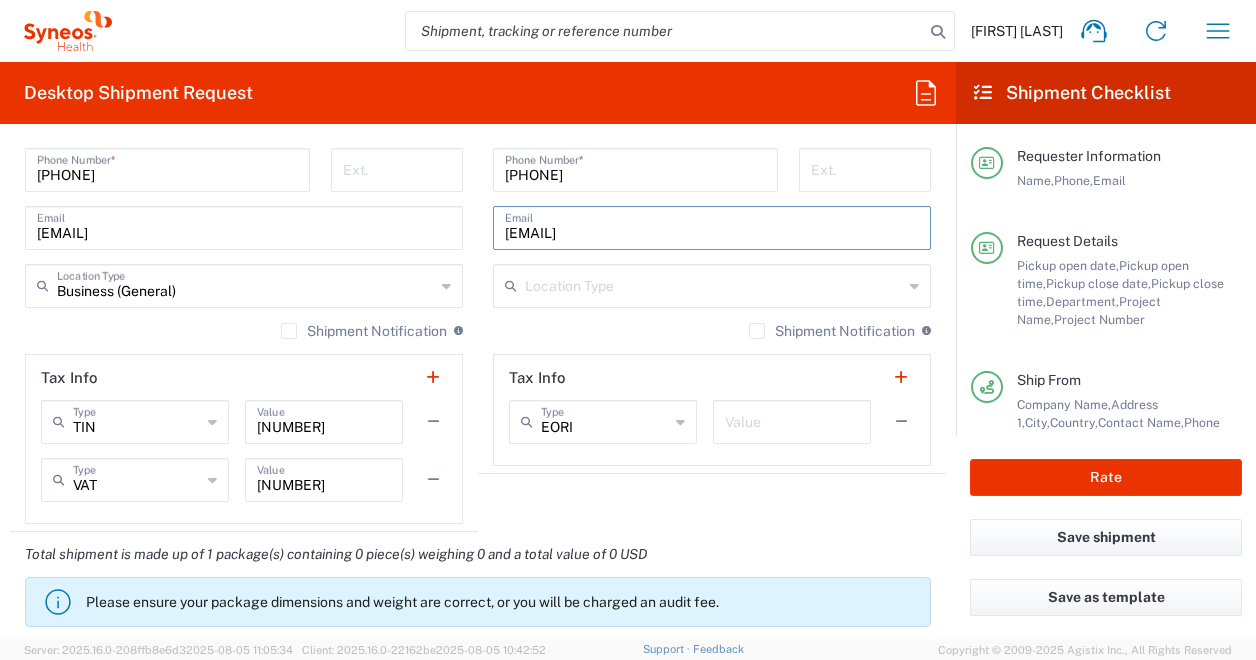 scroll, scrollTop: 1364, scrollLeft: 0, axis: vertical 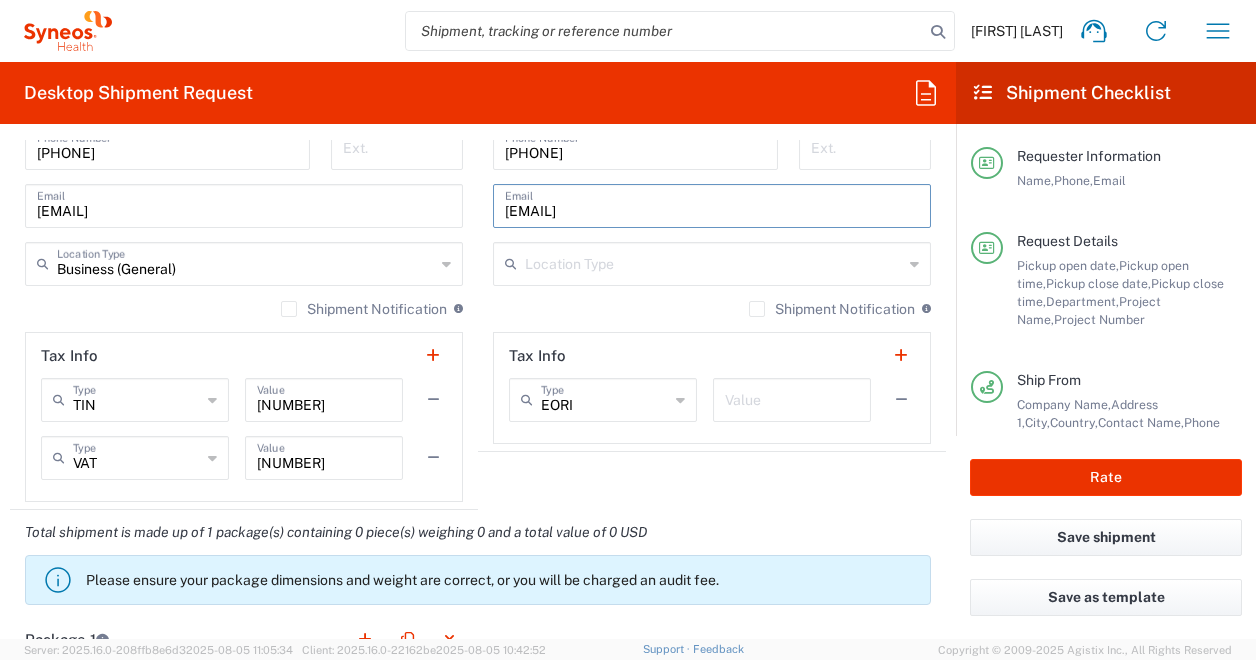 type on "[EMAIL]" 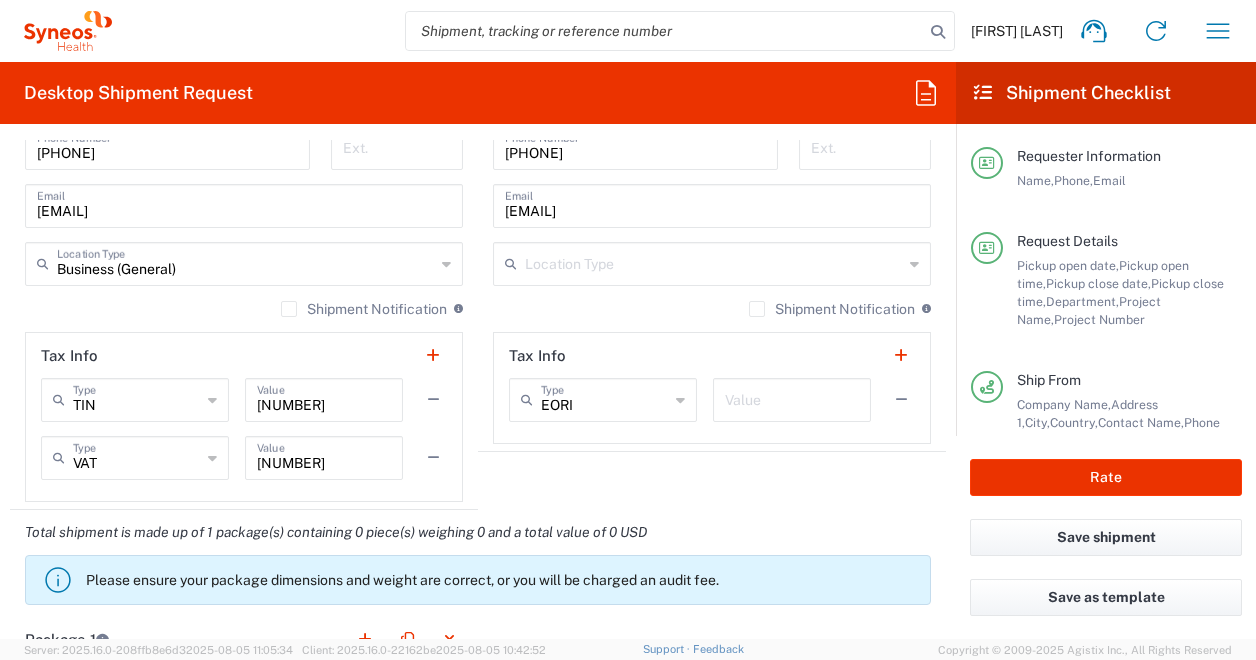 click 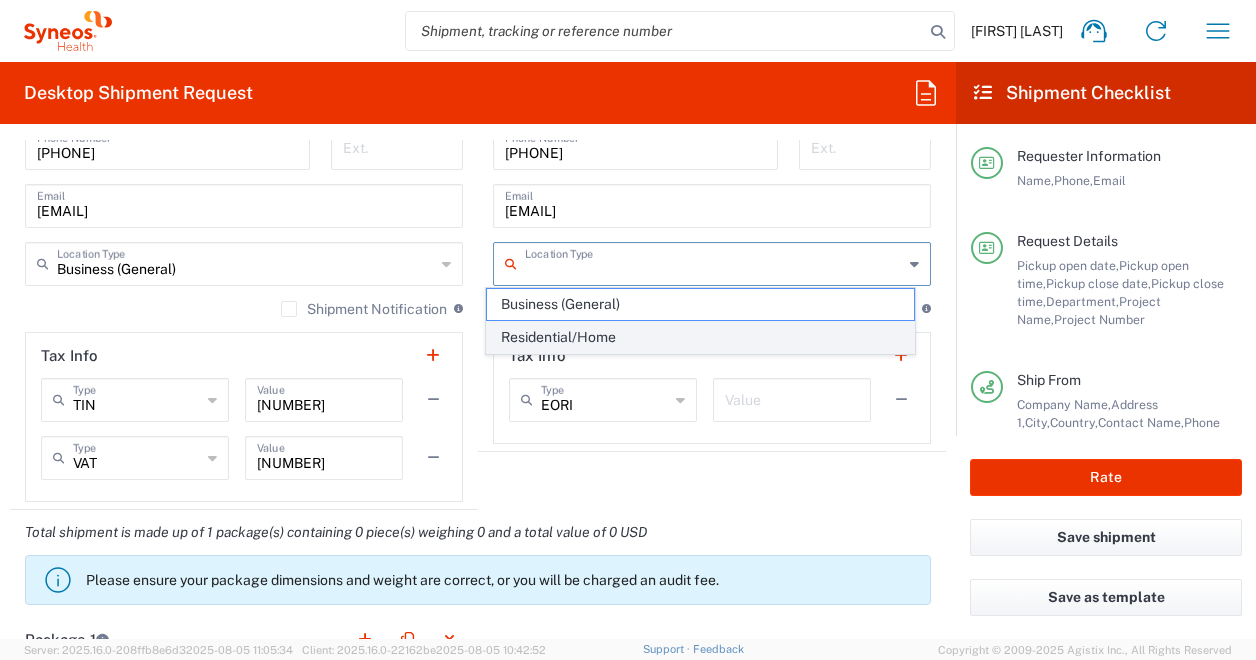 click on "Residential/Home" 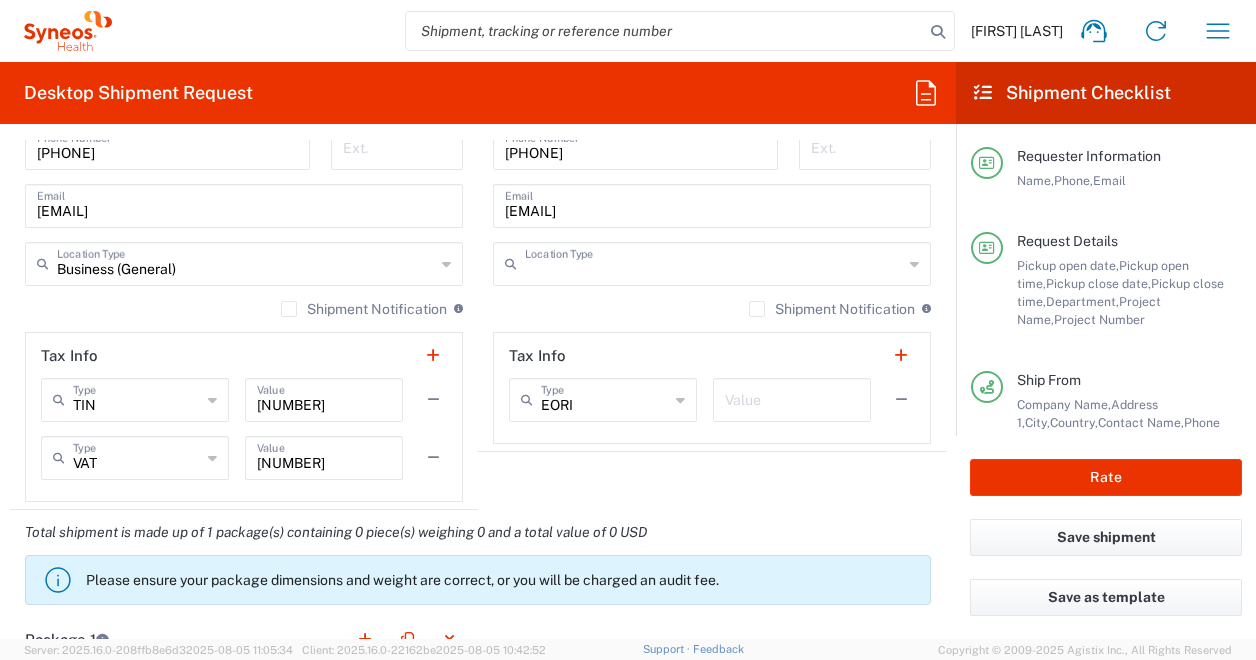type on "Residential/Home" 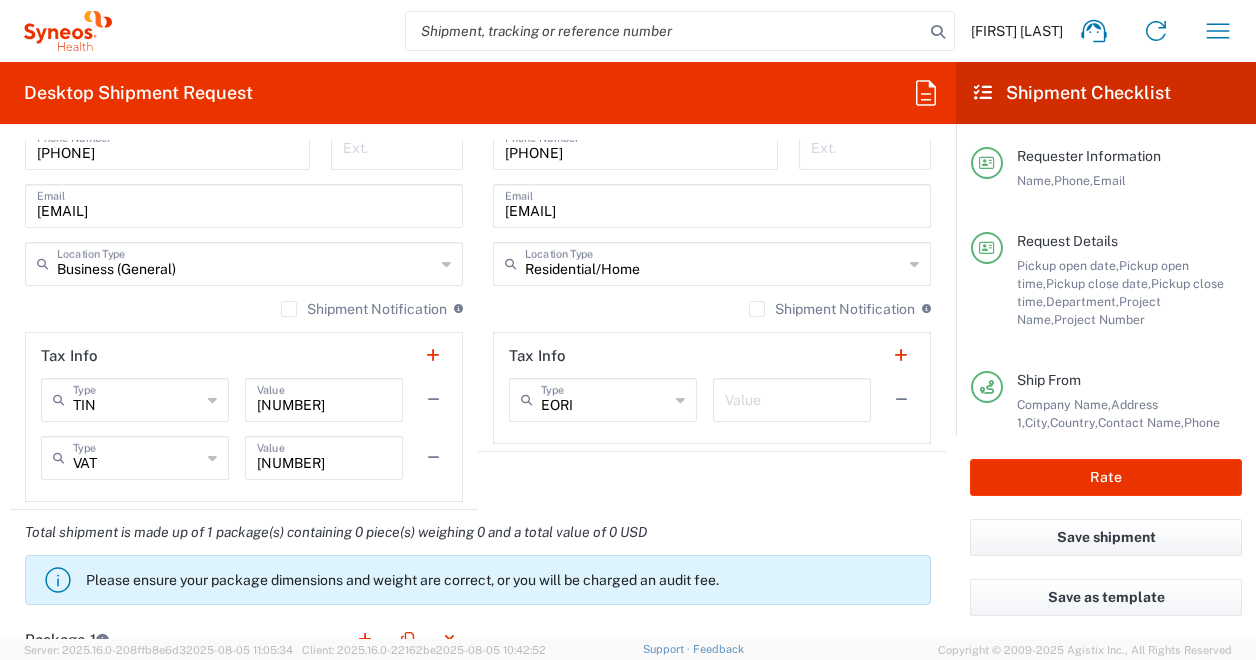 click on "EORI  Type" 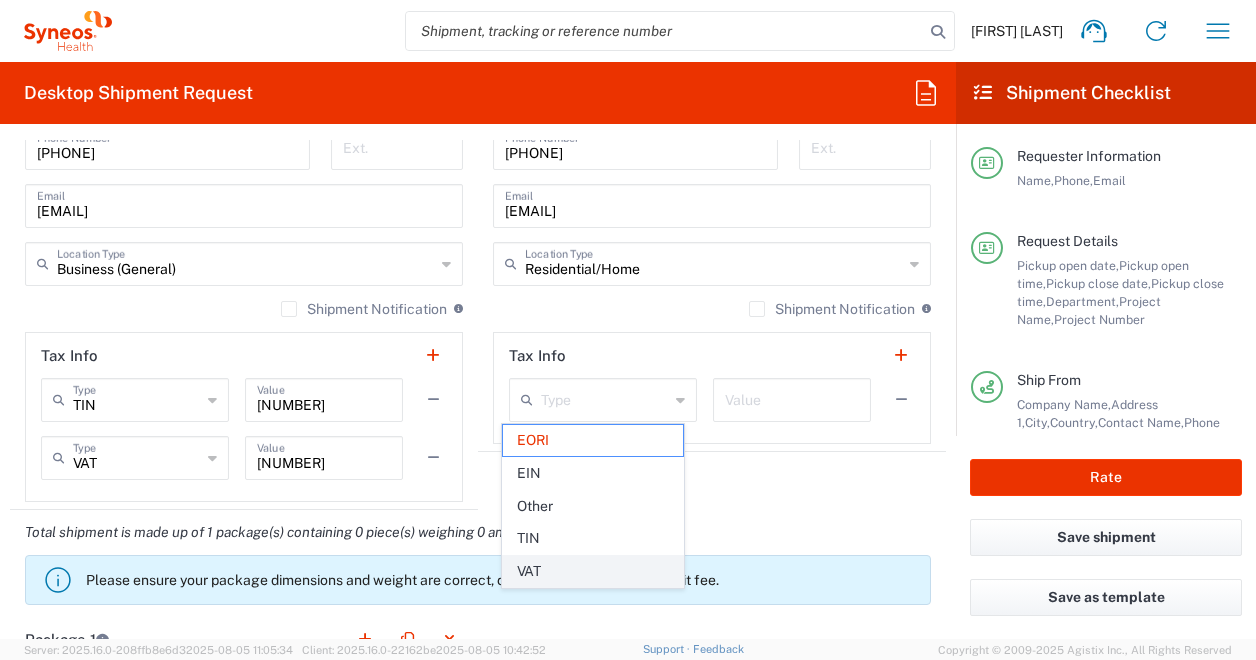 click on "VAT" 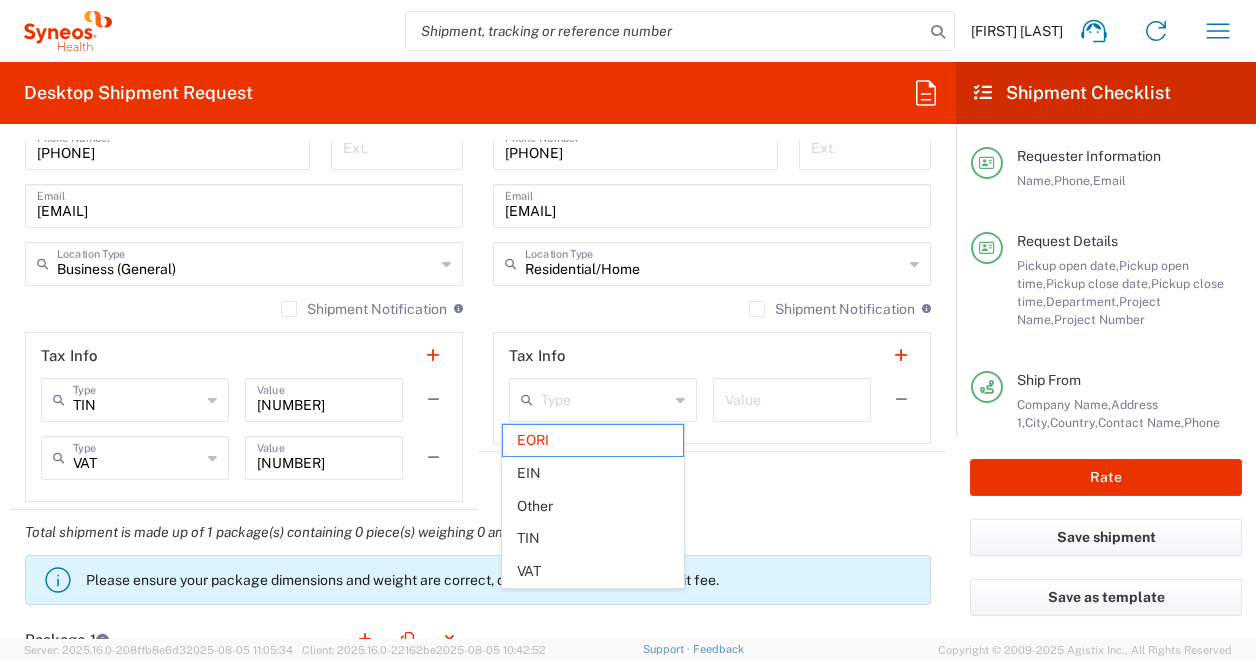 type on "VAT" 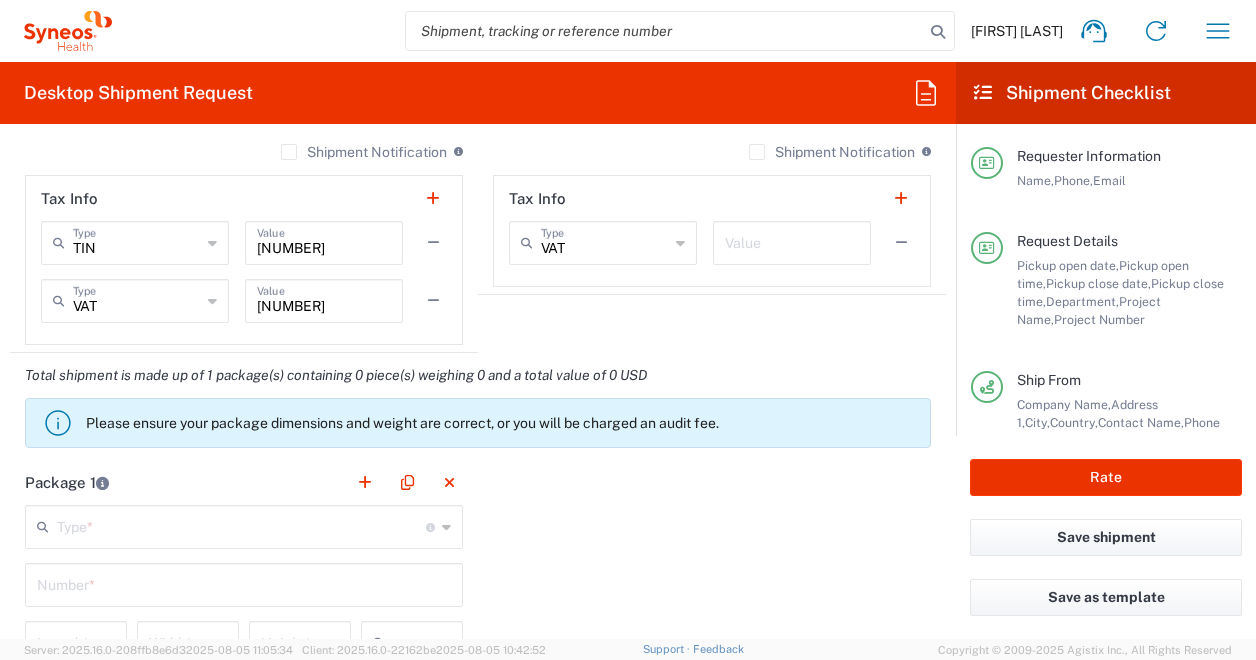 scroll, scrollTop: 1644, scrollLeft: 0, axis: vertical 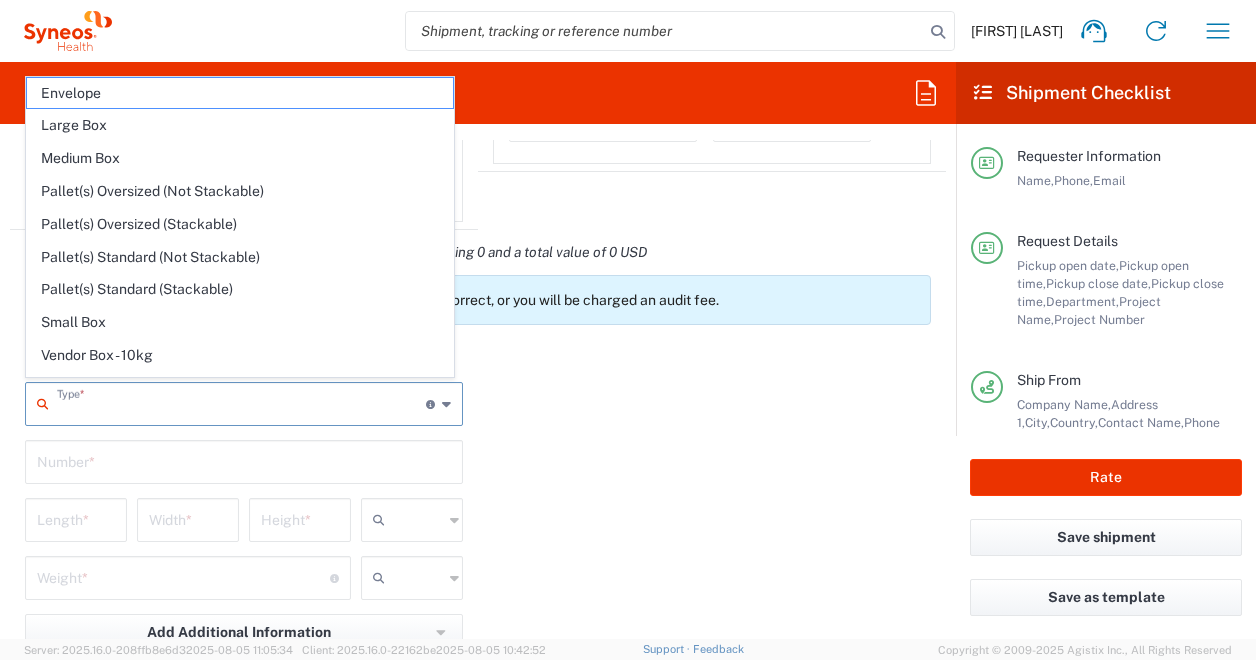 click at bounding box center (241, 402) 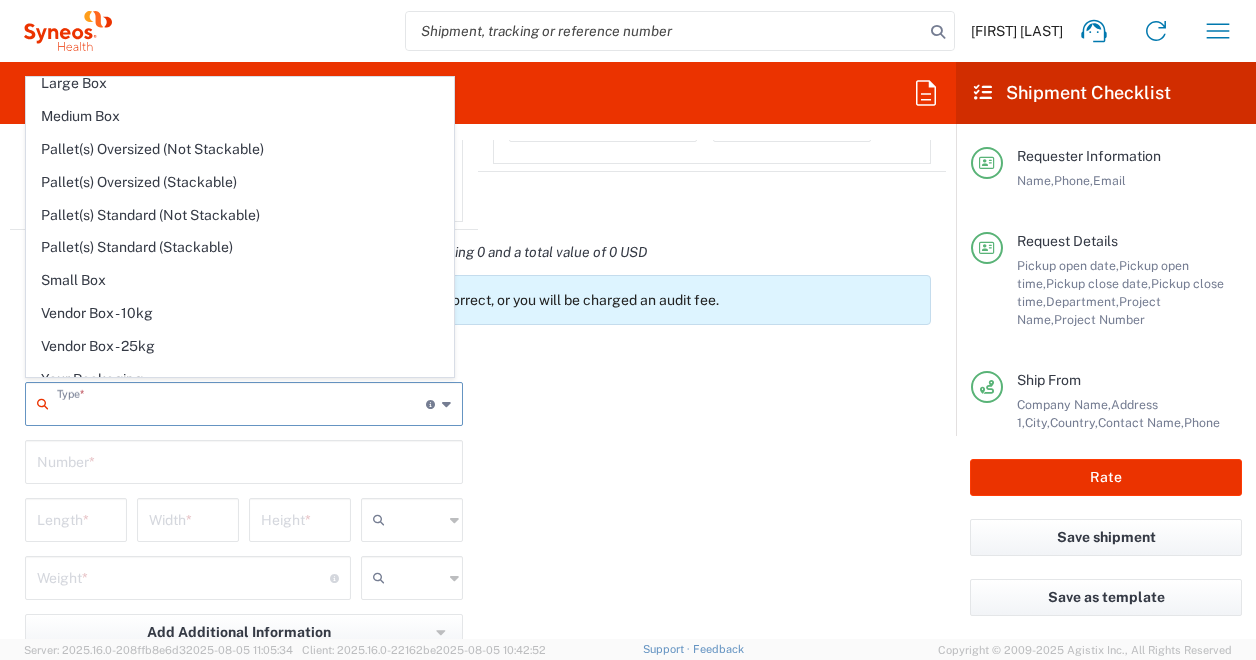 scroll, scrollTop: 53, scrollLeft: 0, axis: vertical 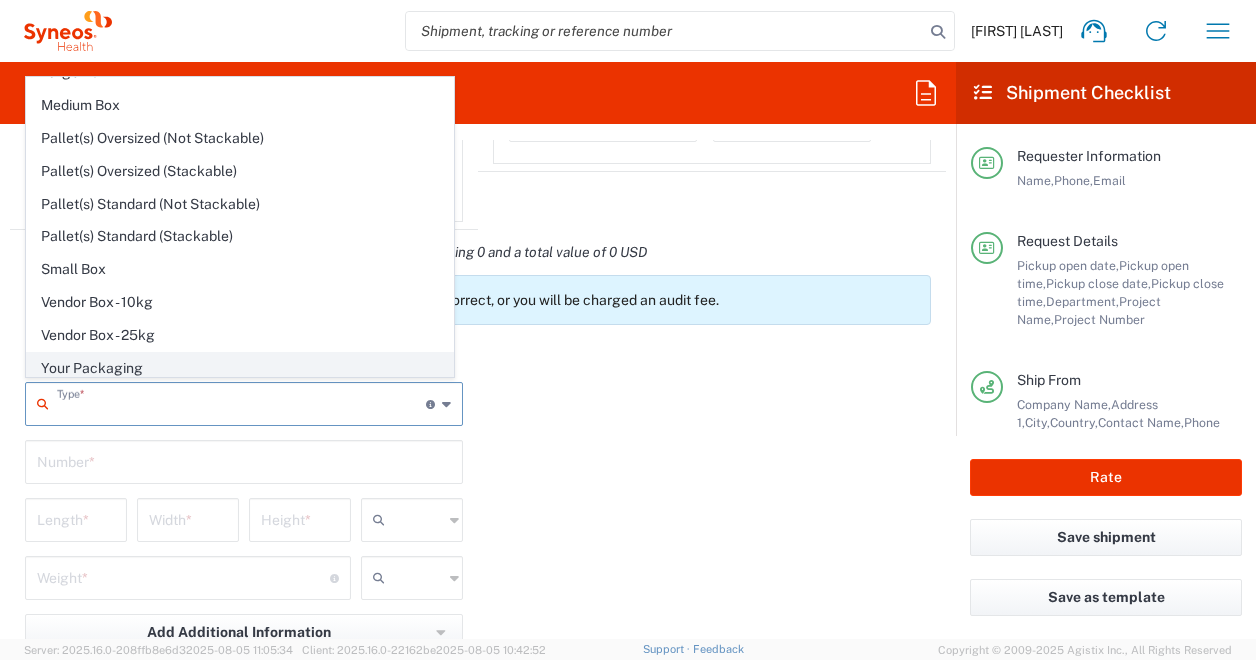 click on "Your Packaging" 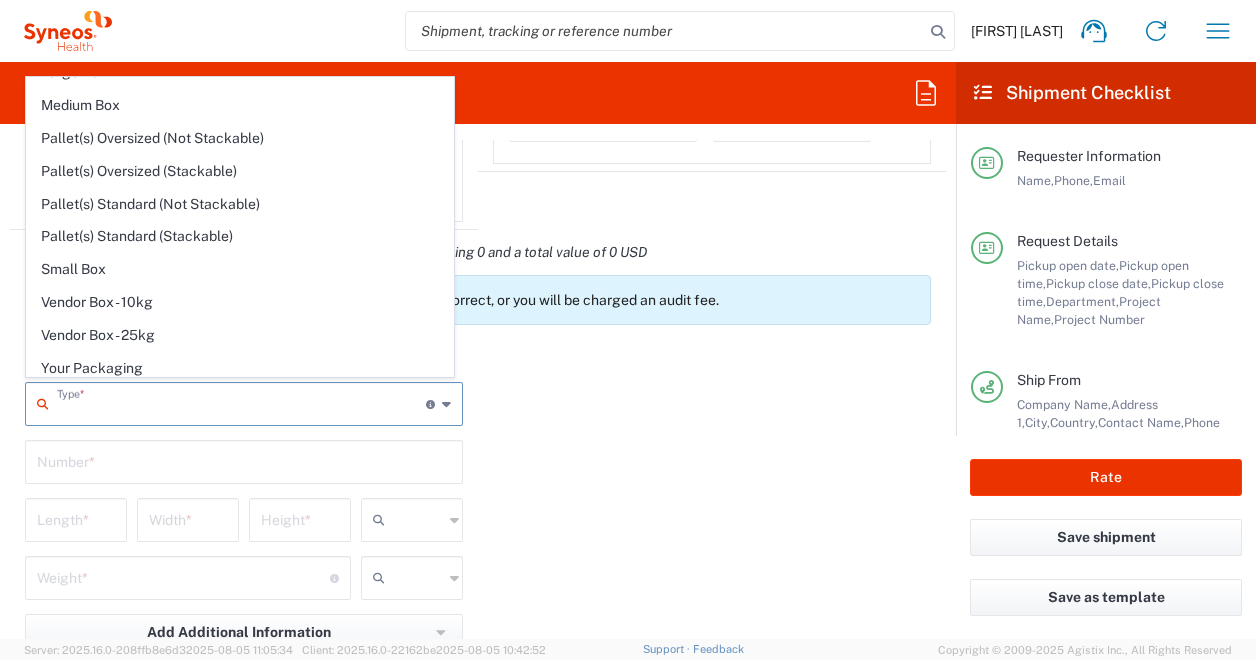 type on "Your Packaging" 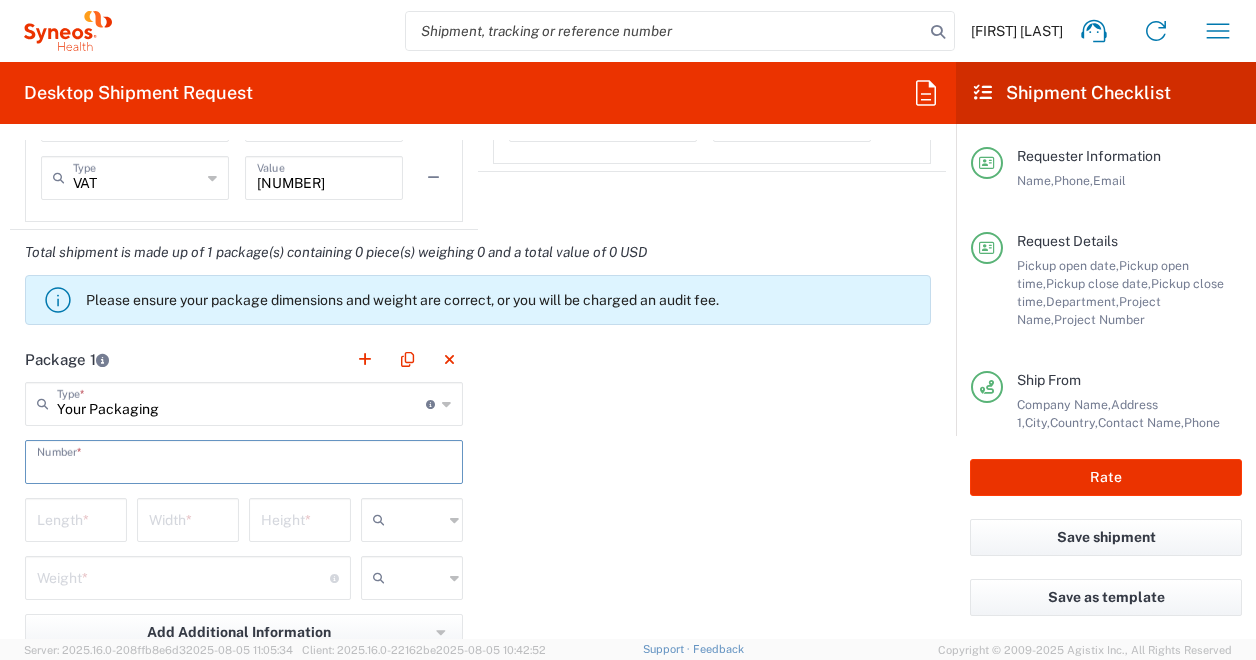 click at bounding box center [244, 460] 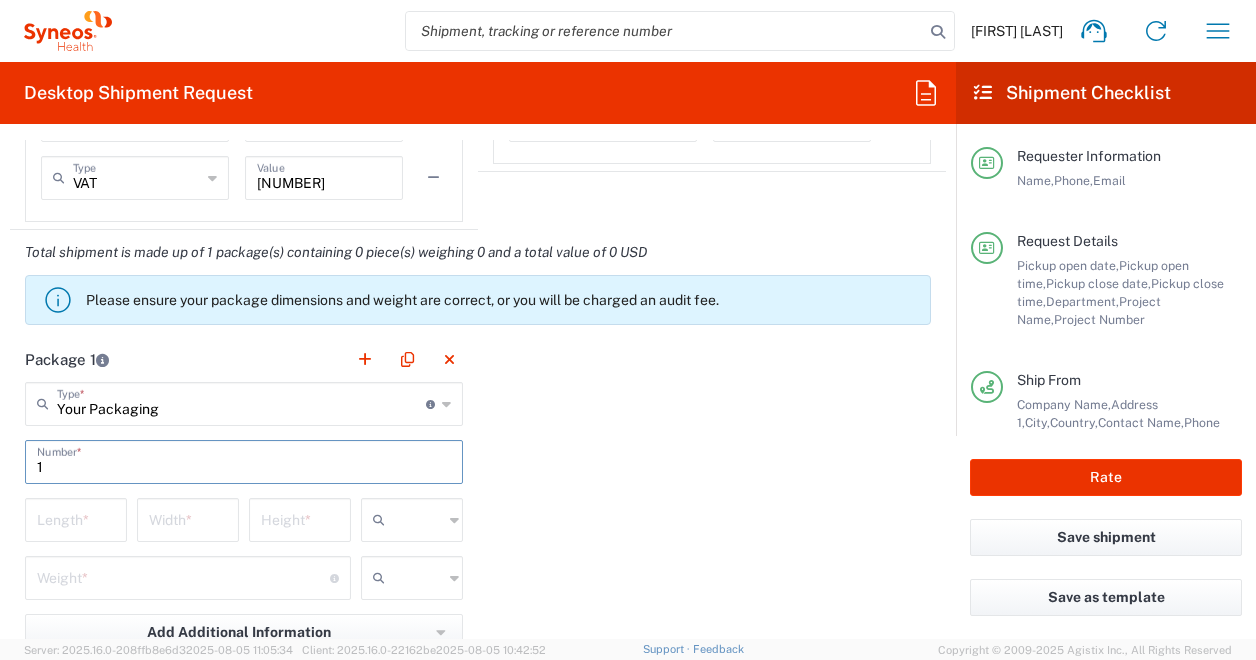 type on "1" 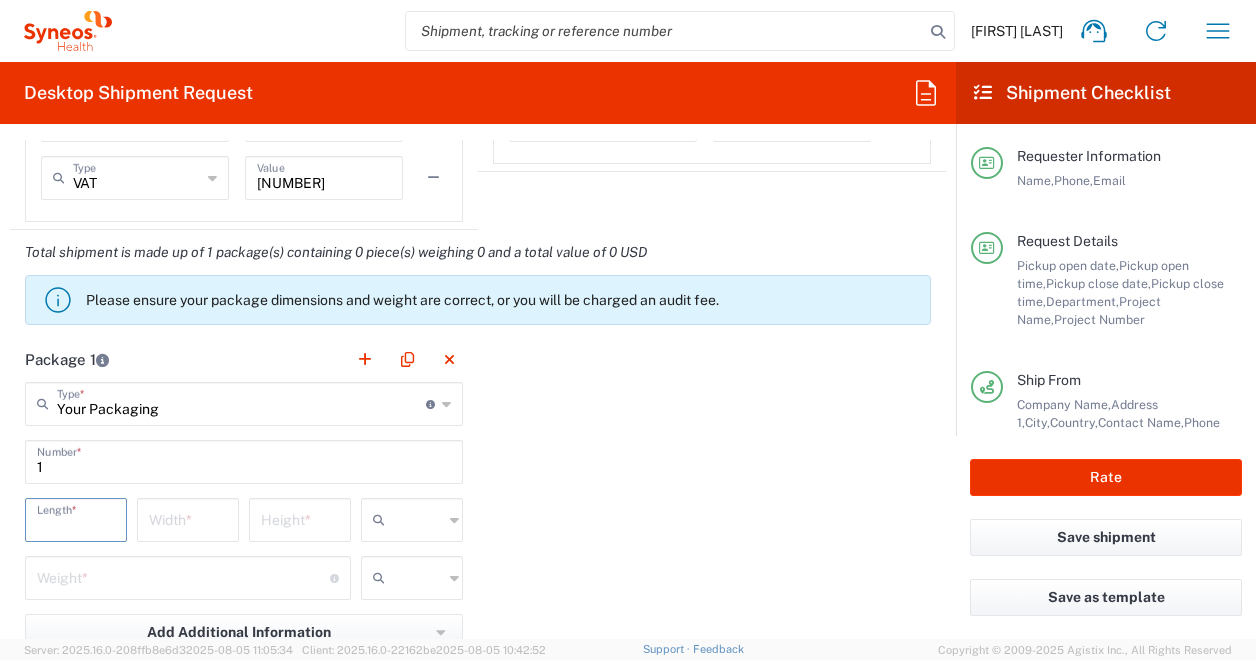 click at bounding box center [76, 518] 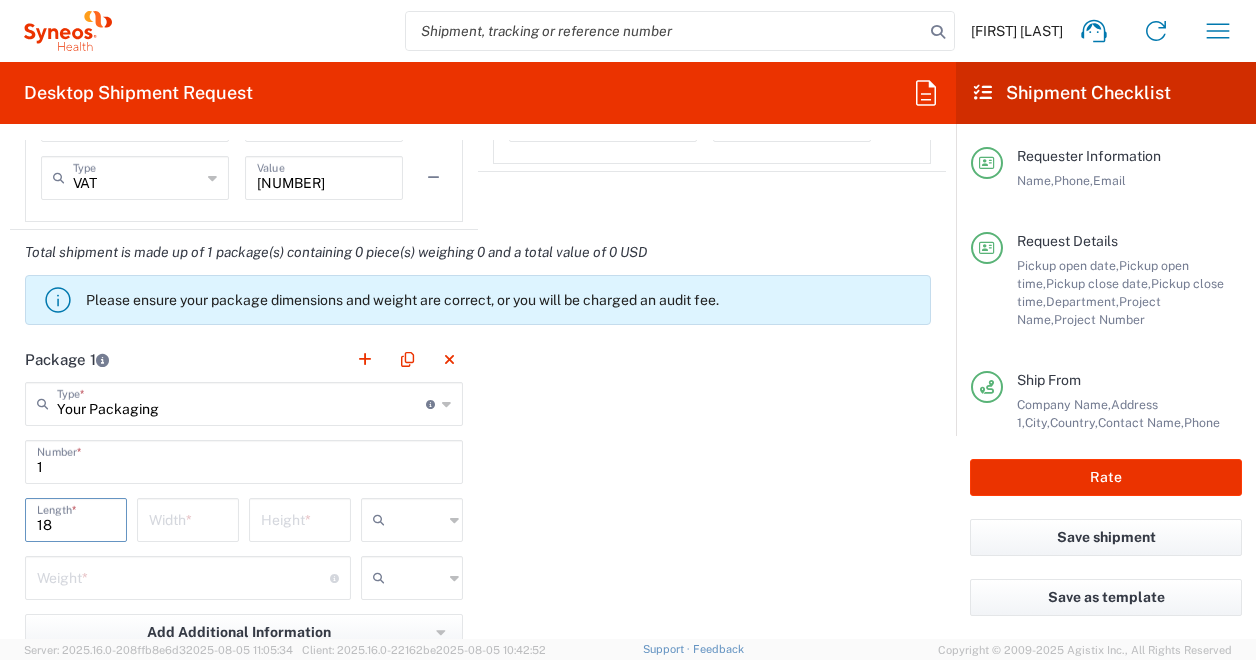 type on "18" 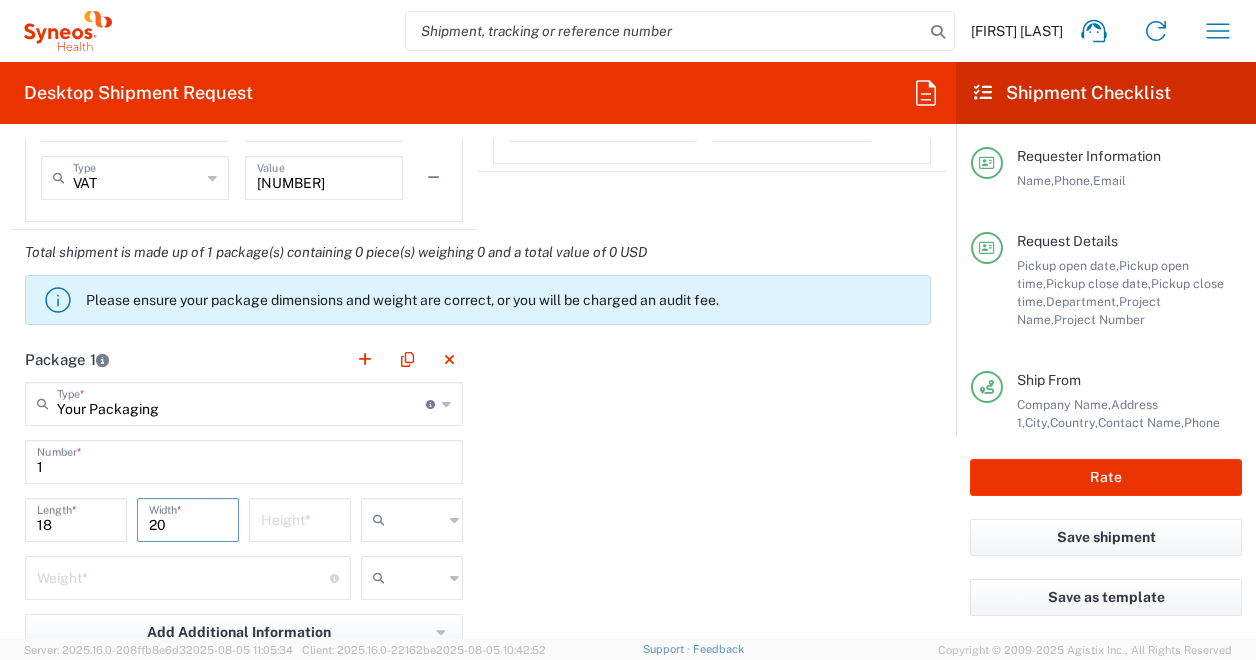 type on "20" 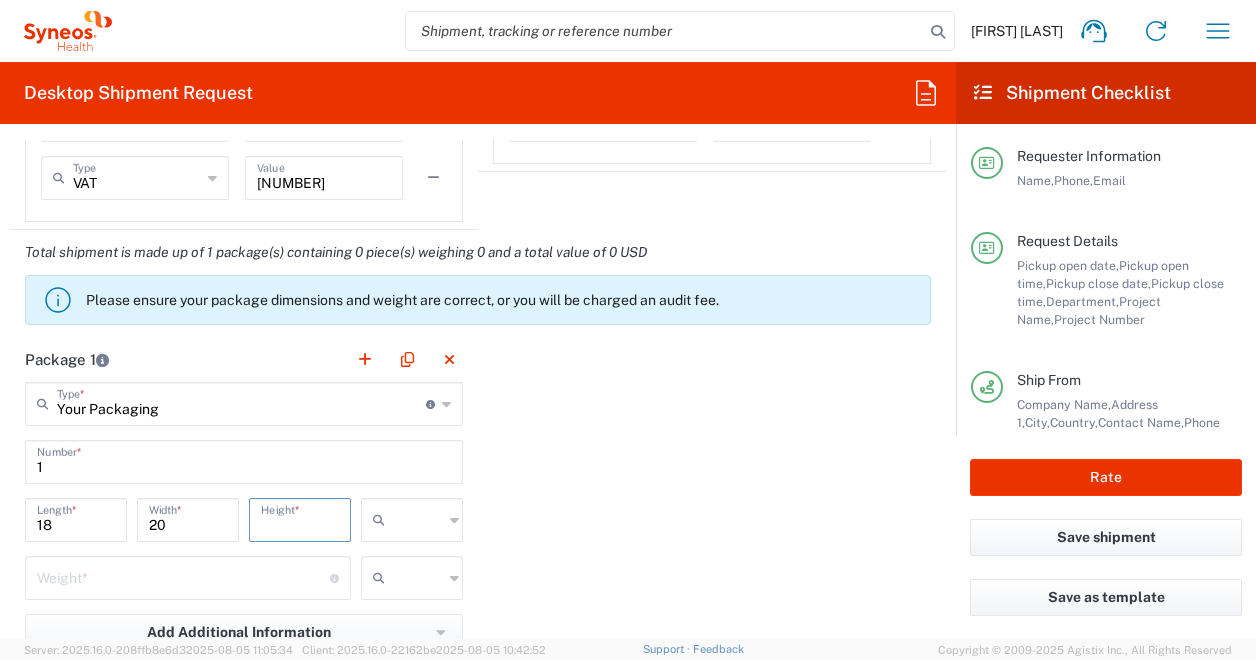 click at bounding box center [300, 518] 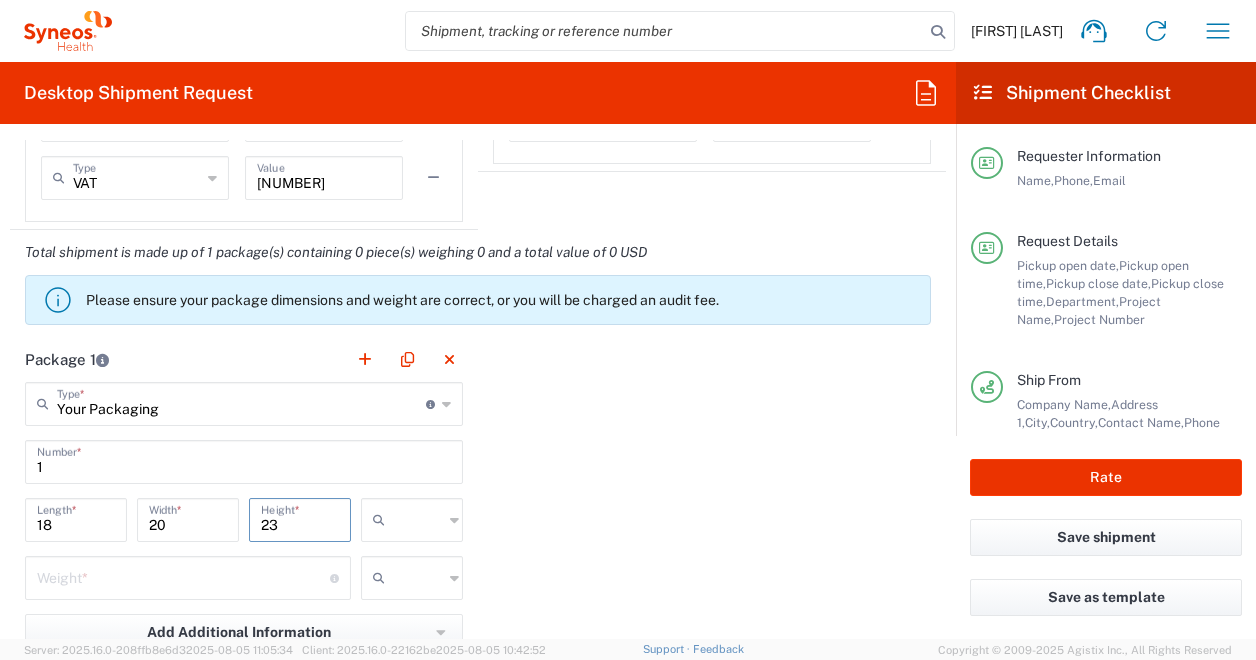type on "23" 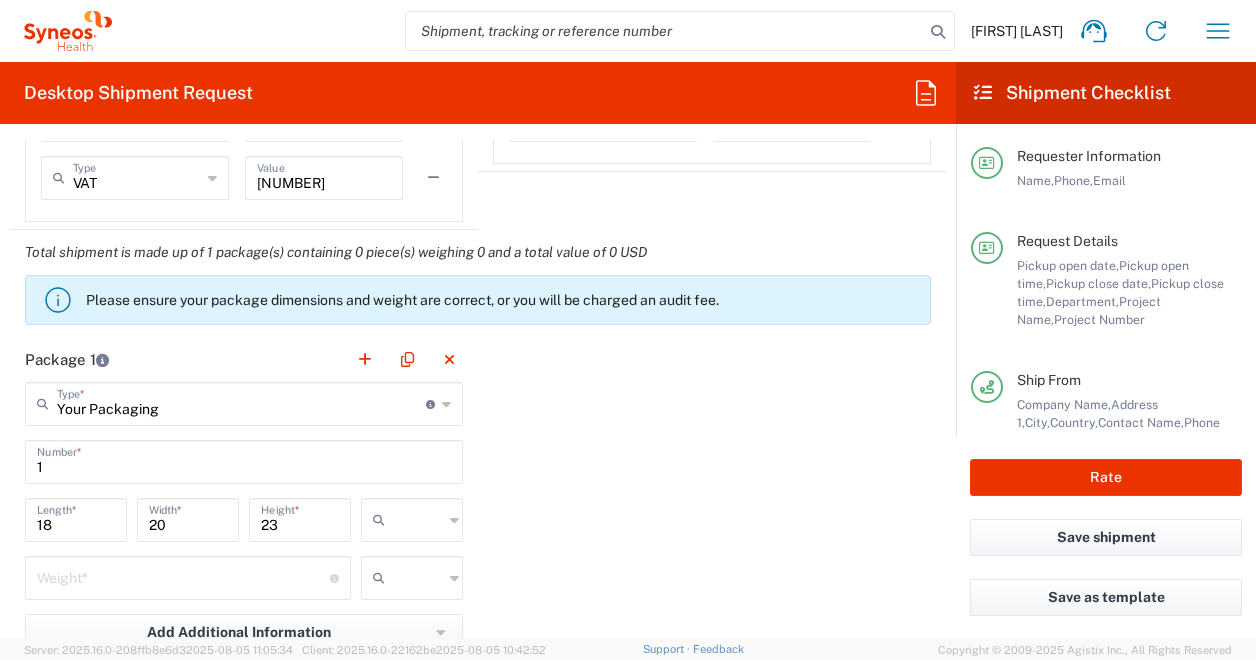 click 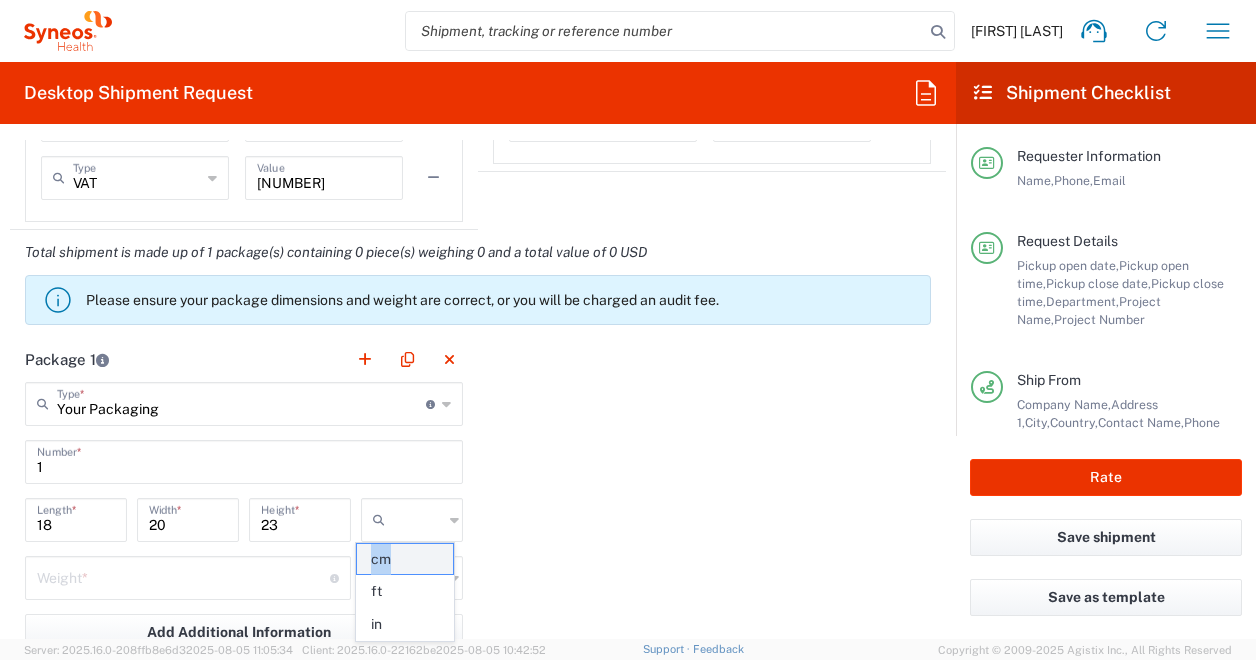 drag, startPoint x: 452, startPoint y: 515, endPoint x: 394, endPoint y: 561, distance: 74.02702 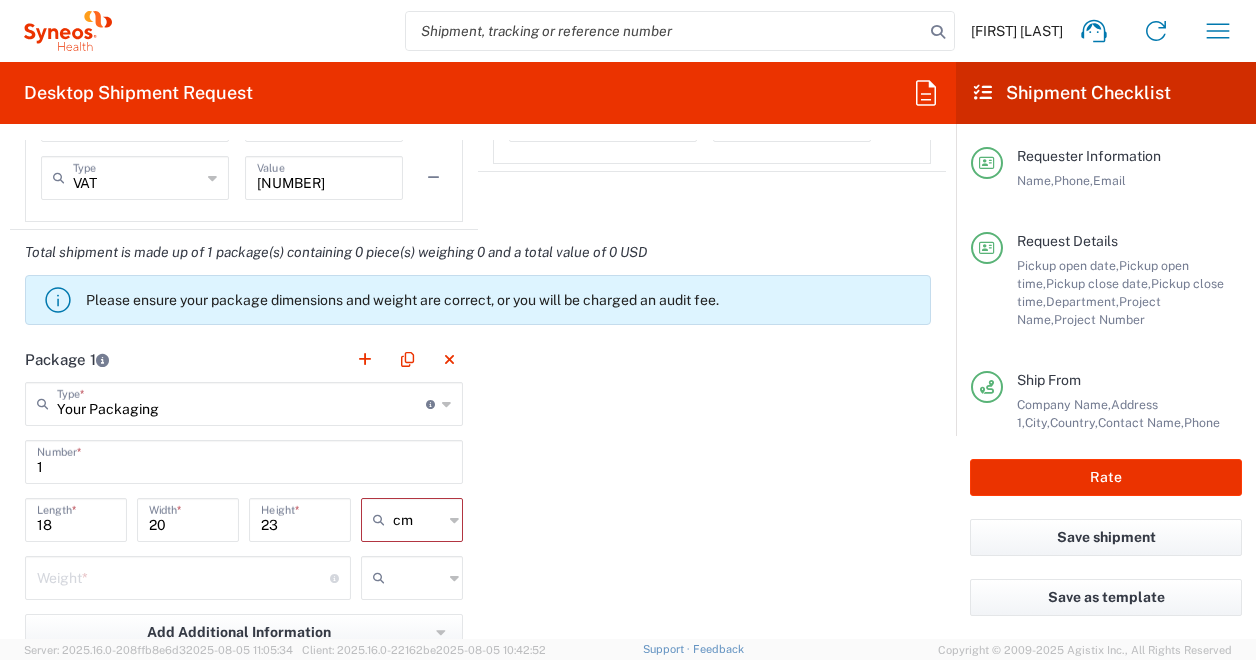 click 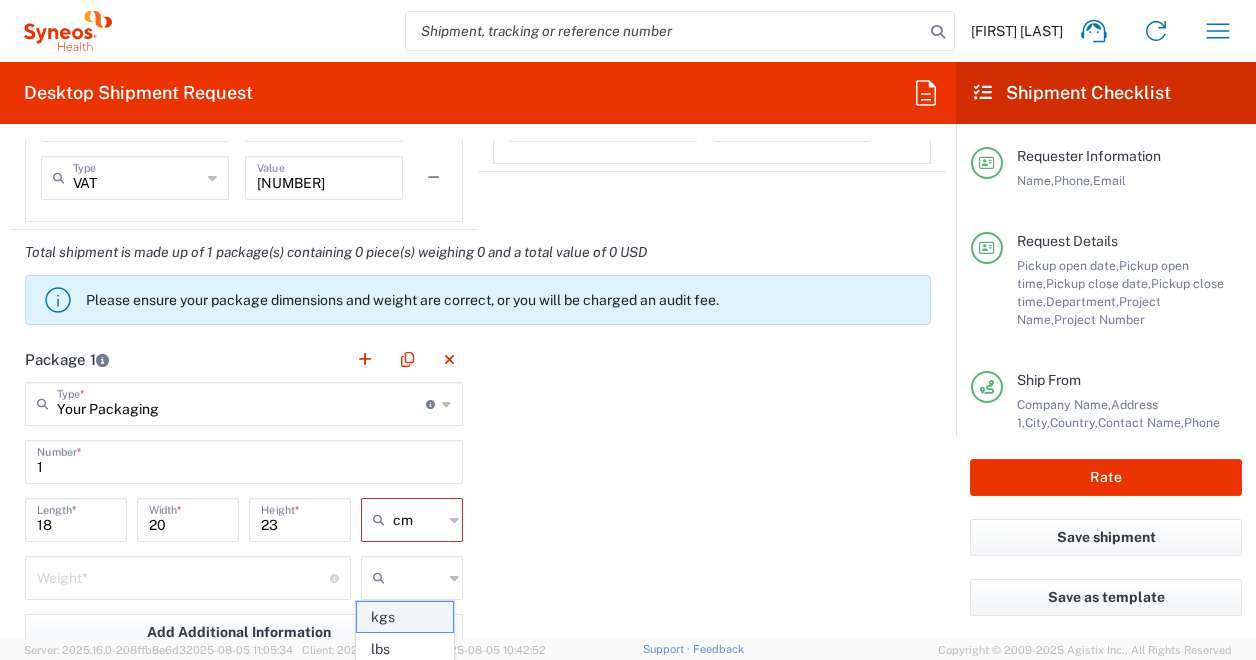 click on "kgs" 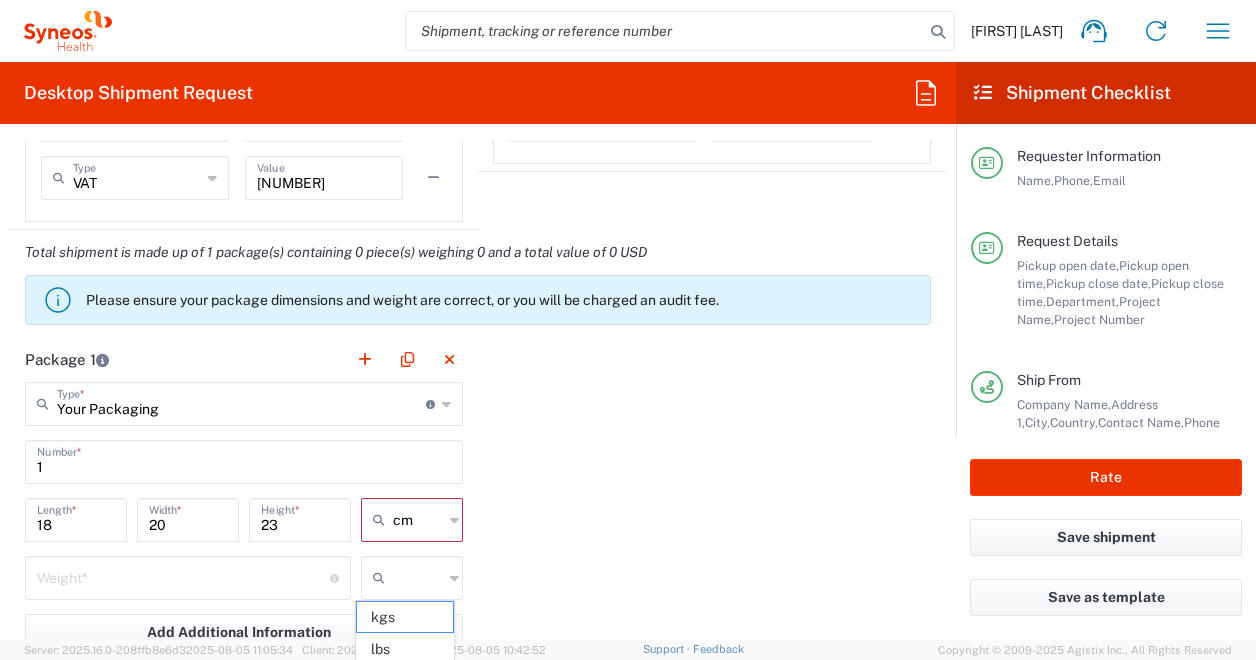 type on "kgs" 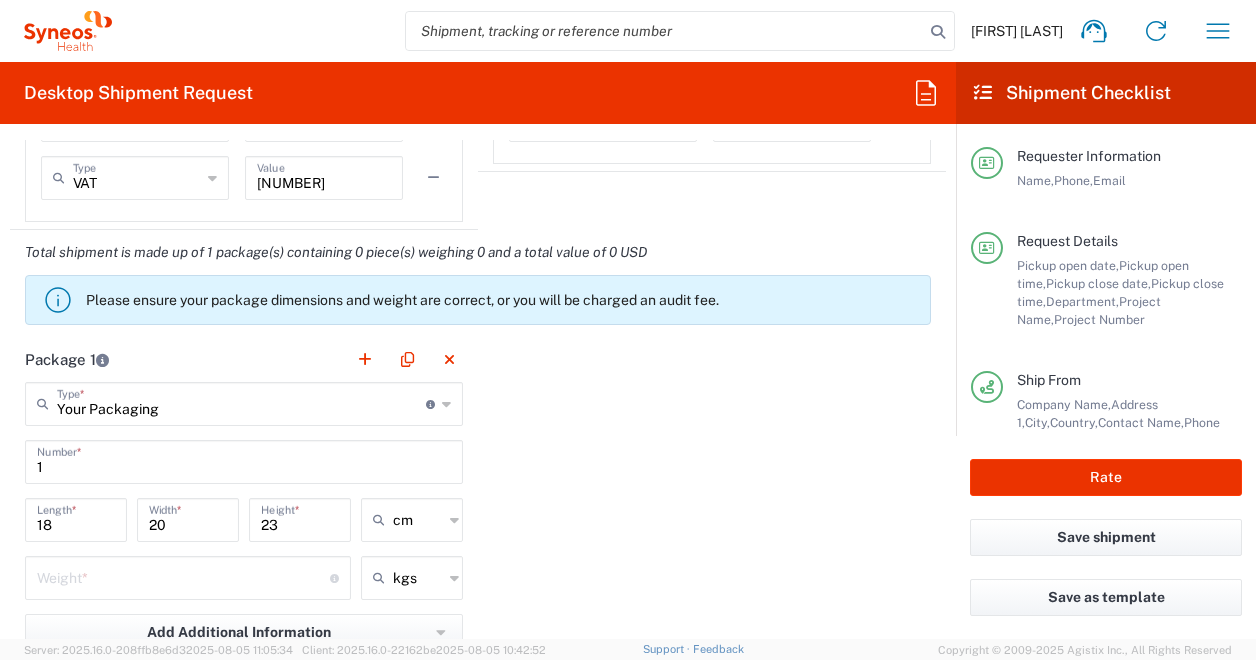 click at bounding box center [183, 576] 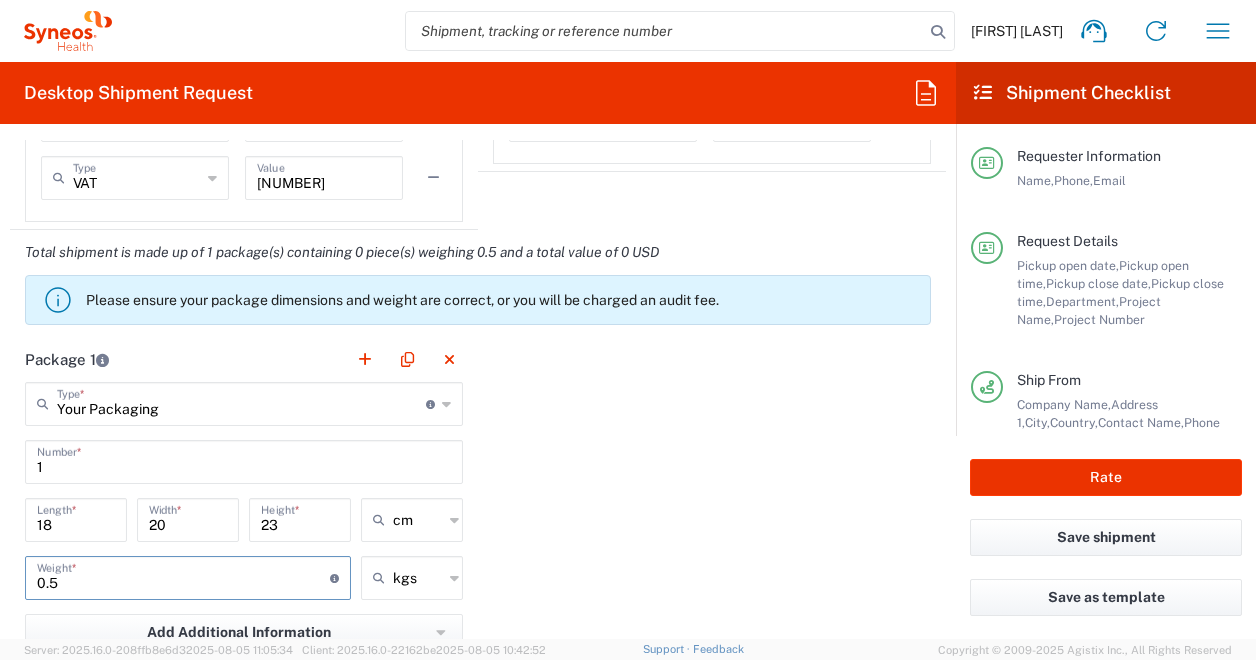 type on "0.5" 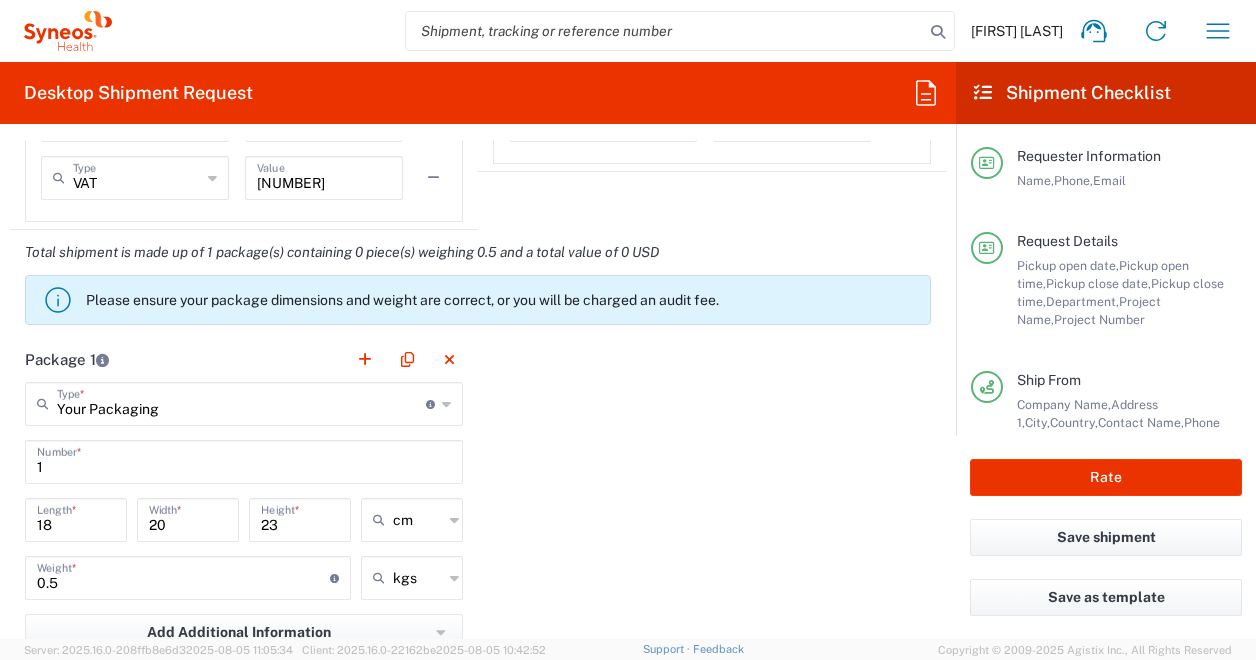 click on "Package 1  Your Packaging  Type  * Material used to package goods Envelope Large Box Medium Box Pallet(s) Oversized (Not Stackable) Pallet(s) Oversized (Stackable) Pallet(s) Standard (Not Stackable) Pallet(s) Standard (Stackable) Small Box Vendor Box - 10kg Vendor Box - 25kg Your Packaging 1  Number  * 18  Length  * 20  Width  * 23  Height  * cm cm ft in 0.5  Weight  * Total weight of package(s) in pounds or kilograms kgs kgs lbs Add Additional Information  Package material   Package temperature   Temperature device  Add Content *" 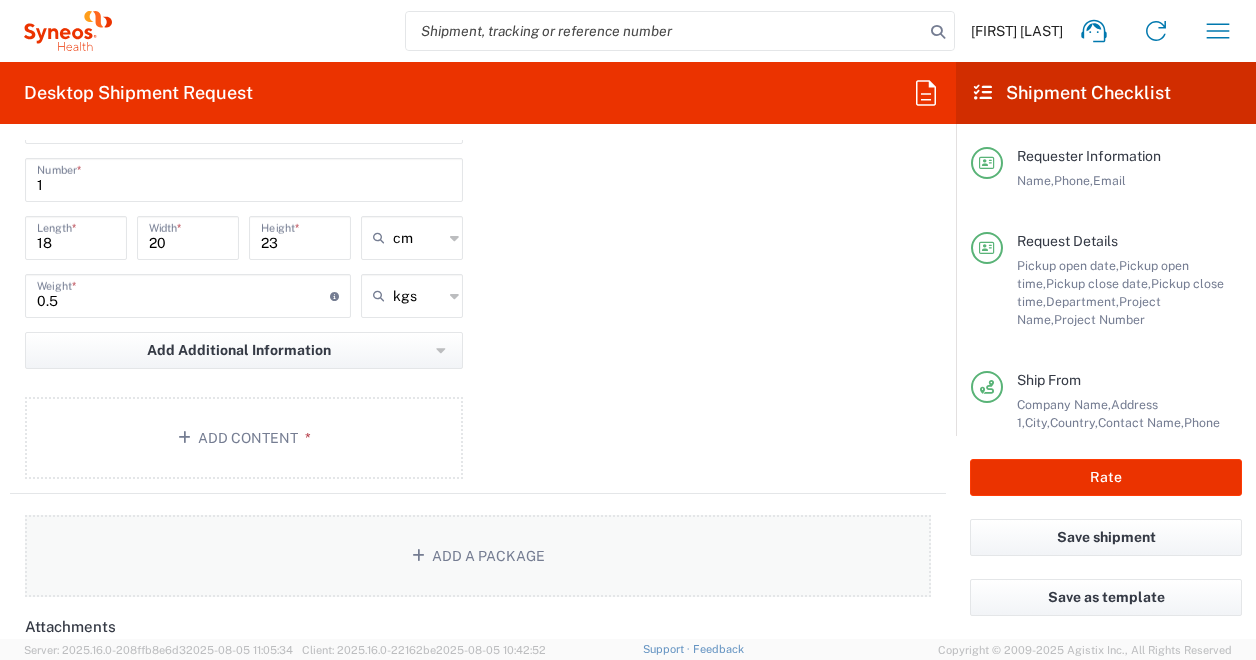 scroll, scrollTop: 1994, scrollLeft: 0, axis: vertical 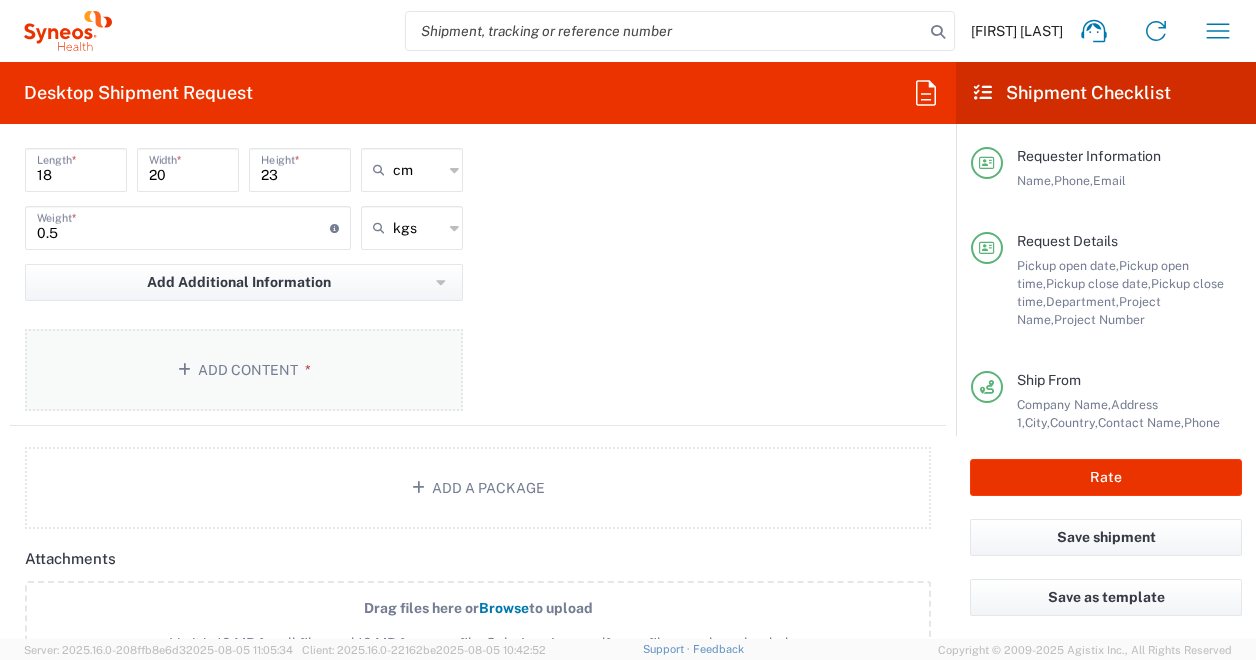 click on "Add Content *" 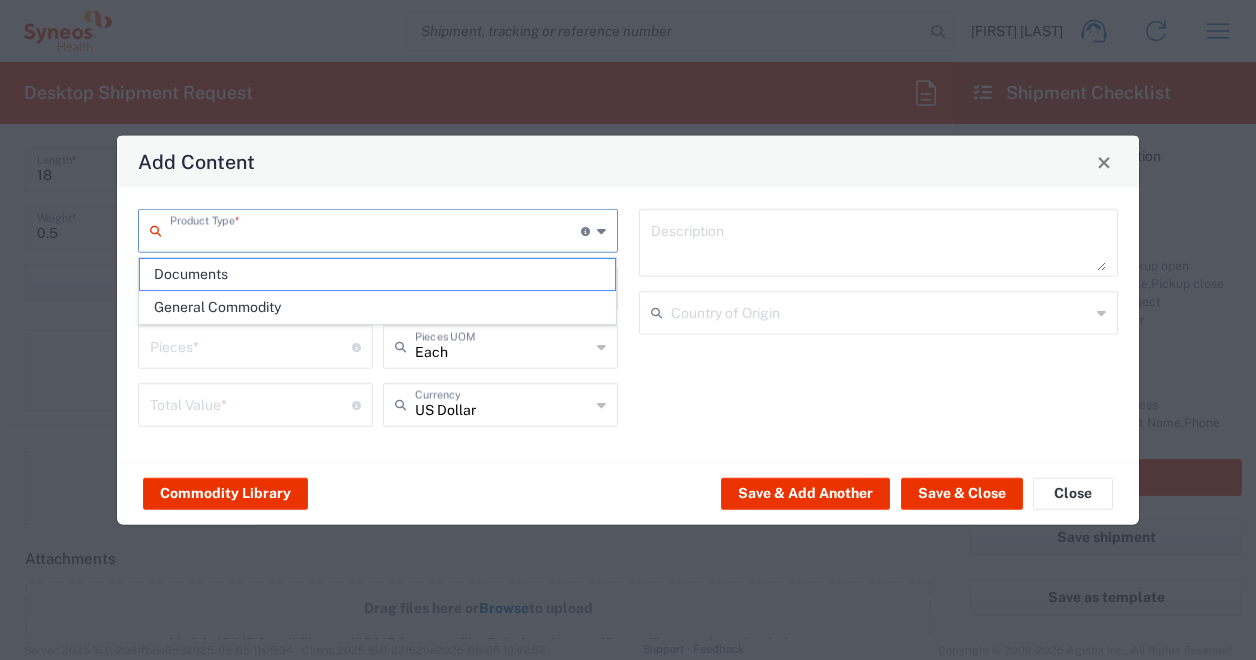 click at bounding box center (375, 229) 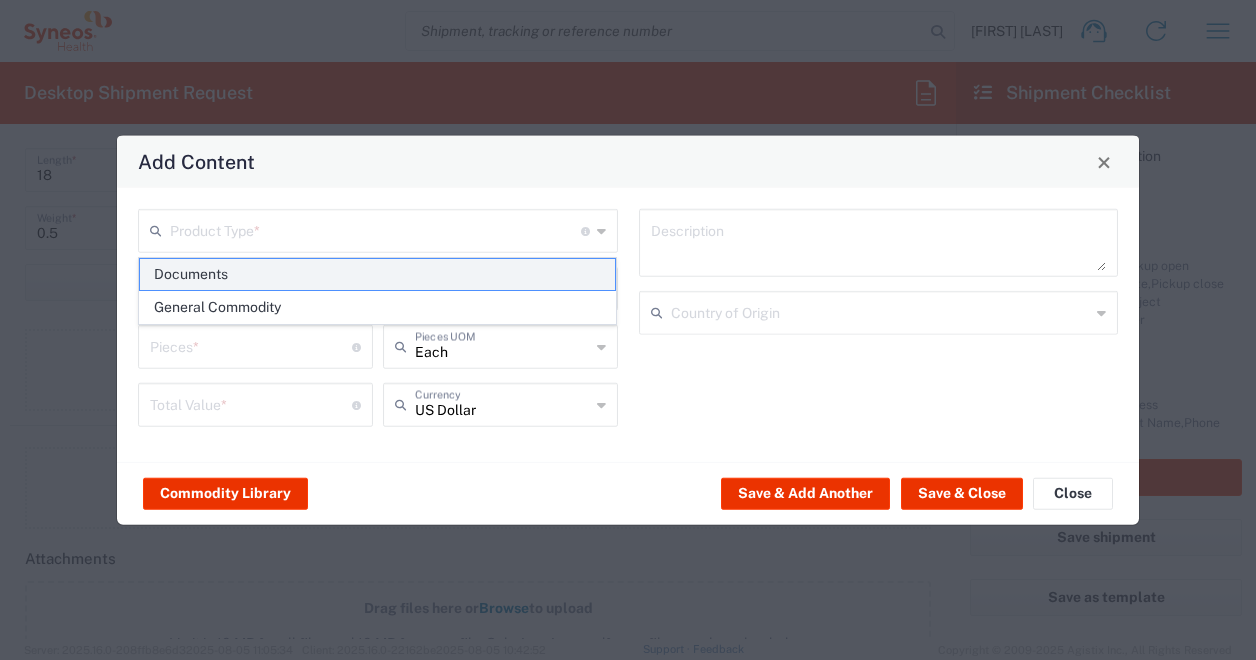 click on "Documents" 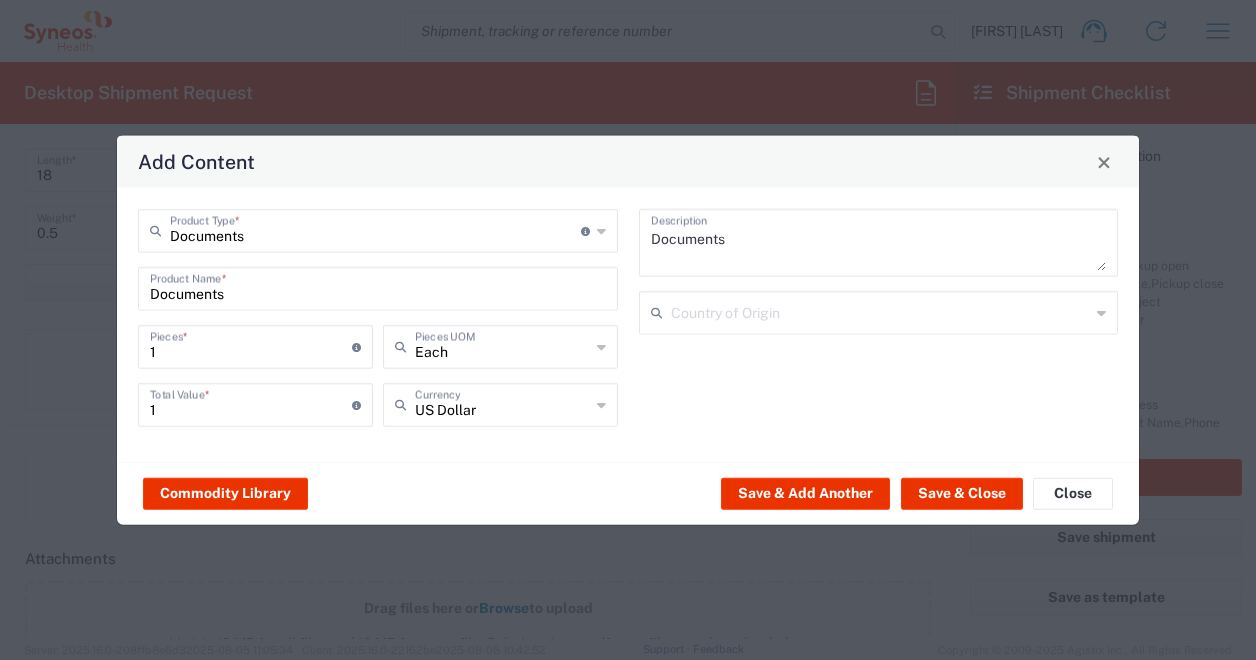 click 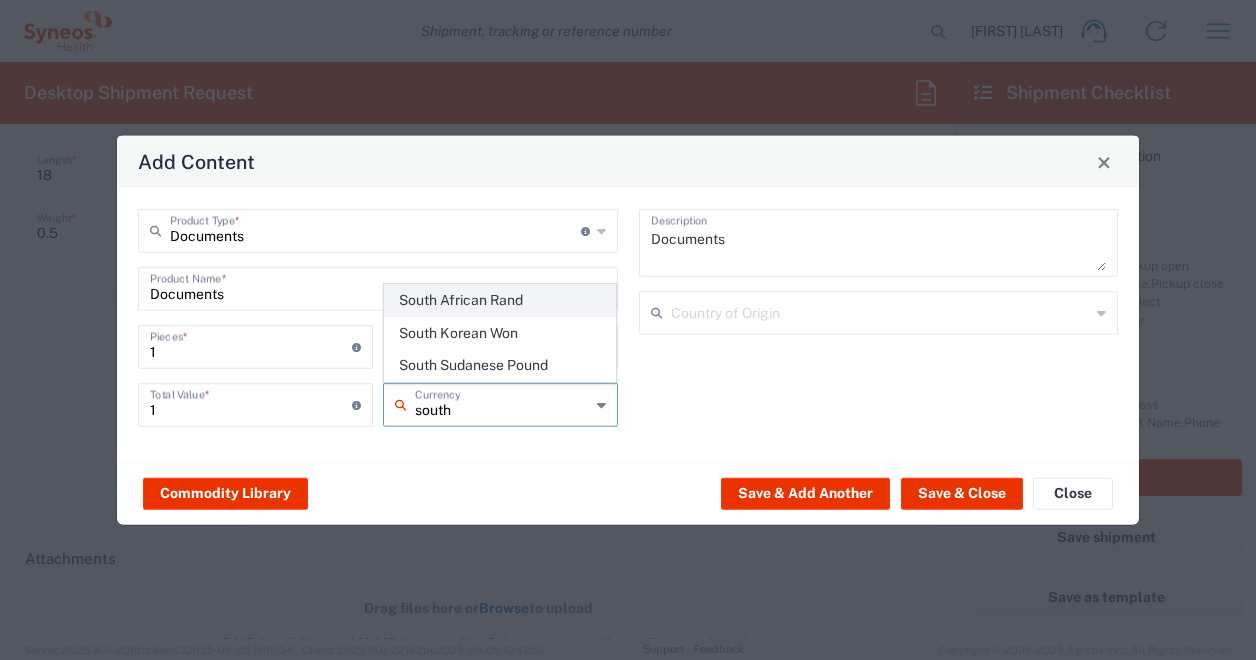 click on "South African Rand" 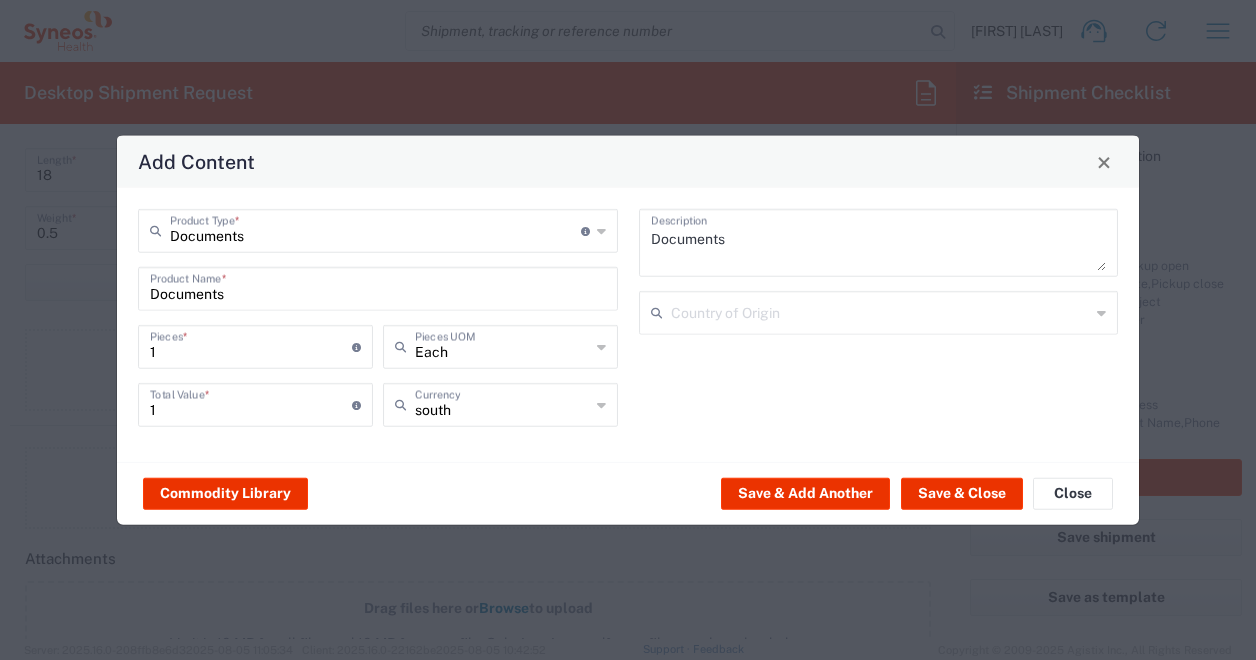 type on "South African Rand" 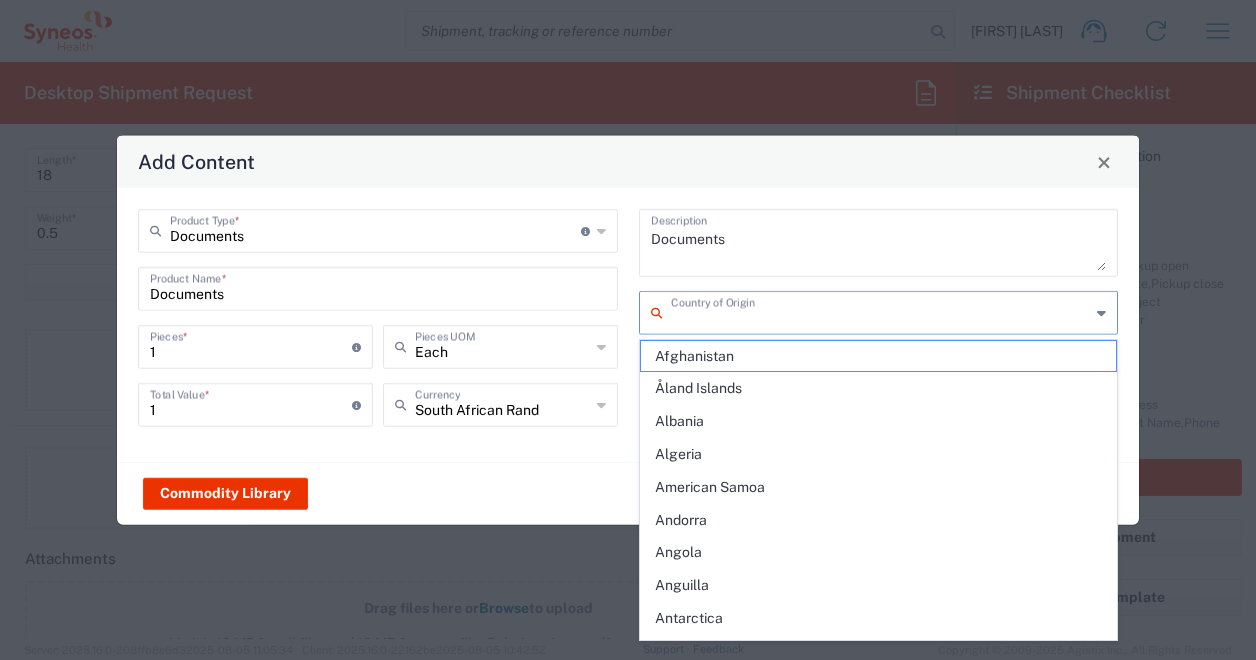 click at bounding box center (881, 311) 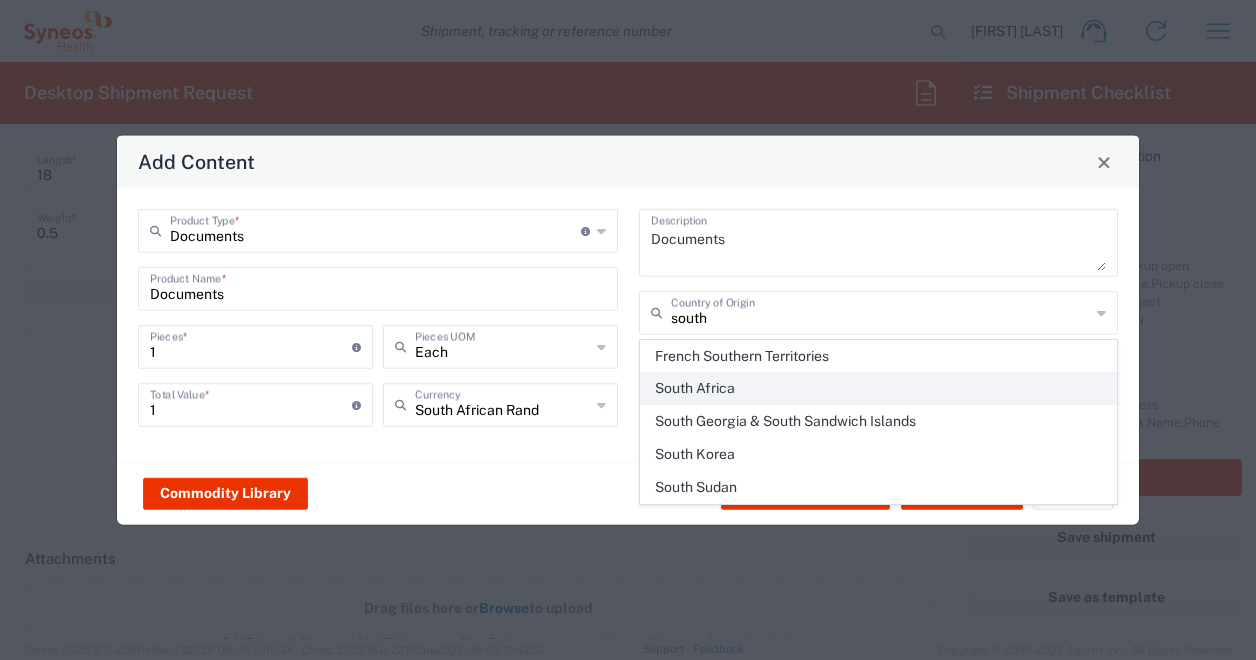 click on "South Africa" 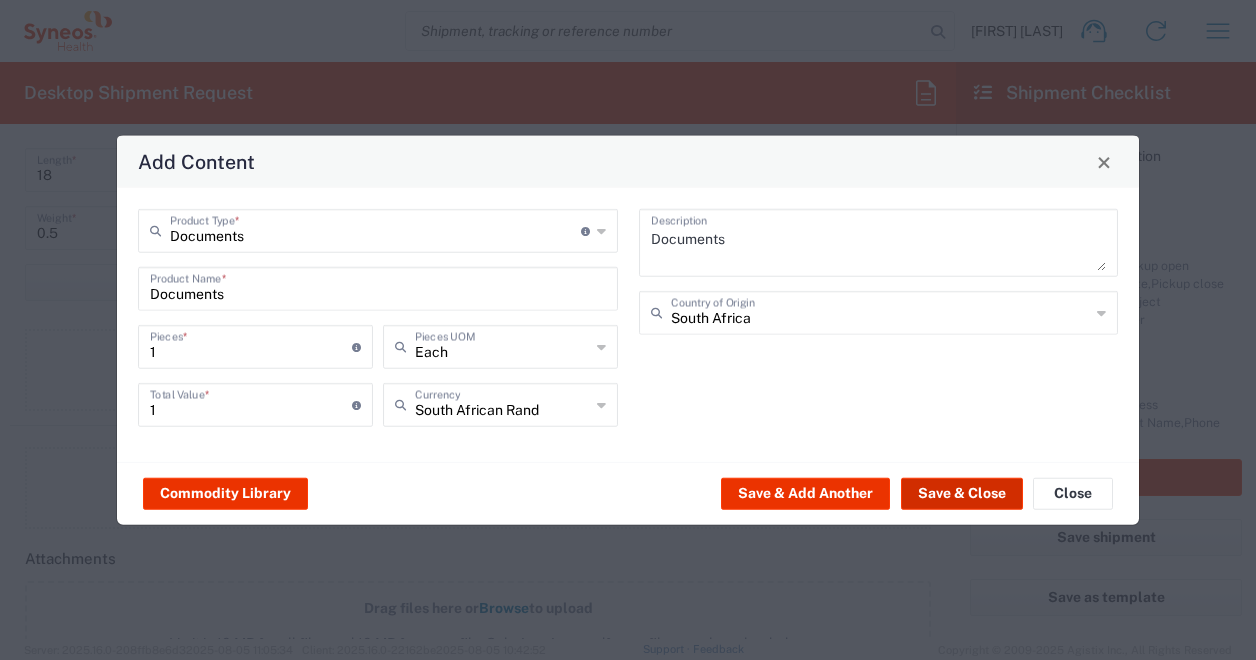 click on "Save & Close" 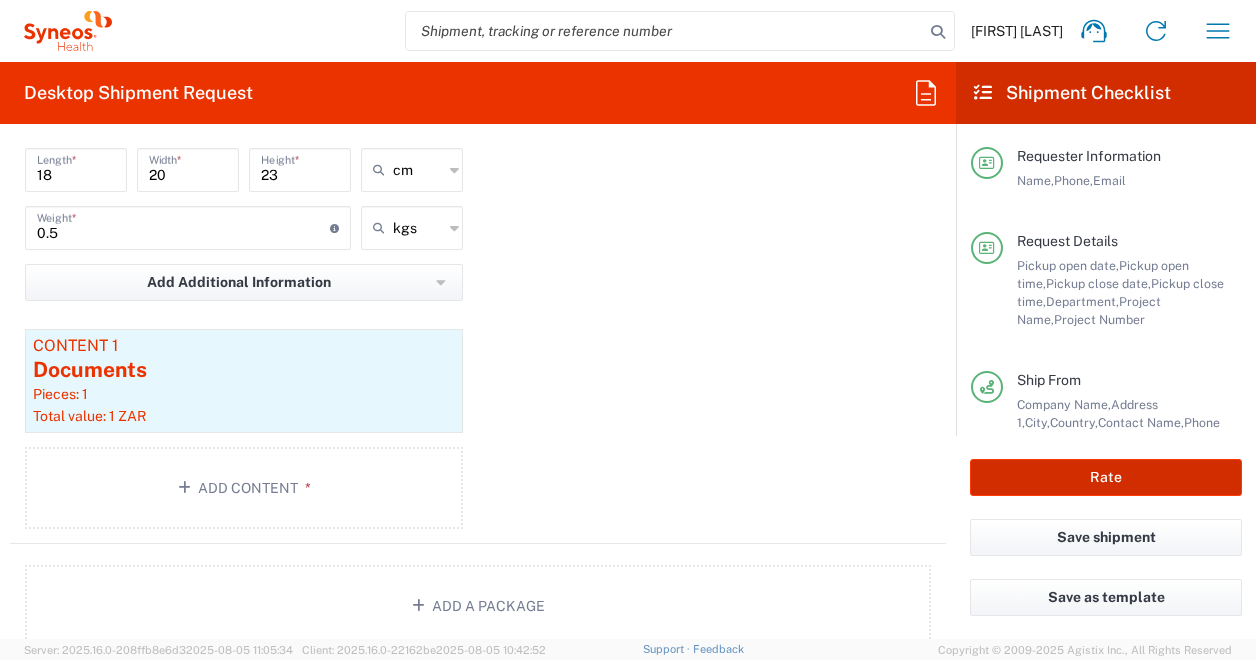 click on "Rate" 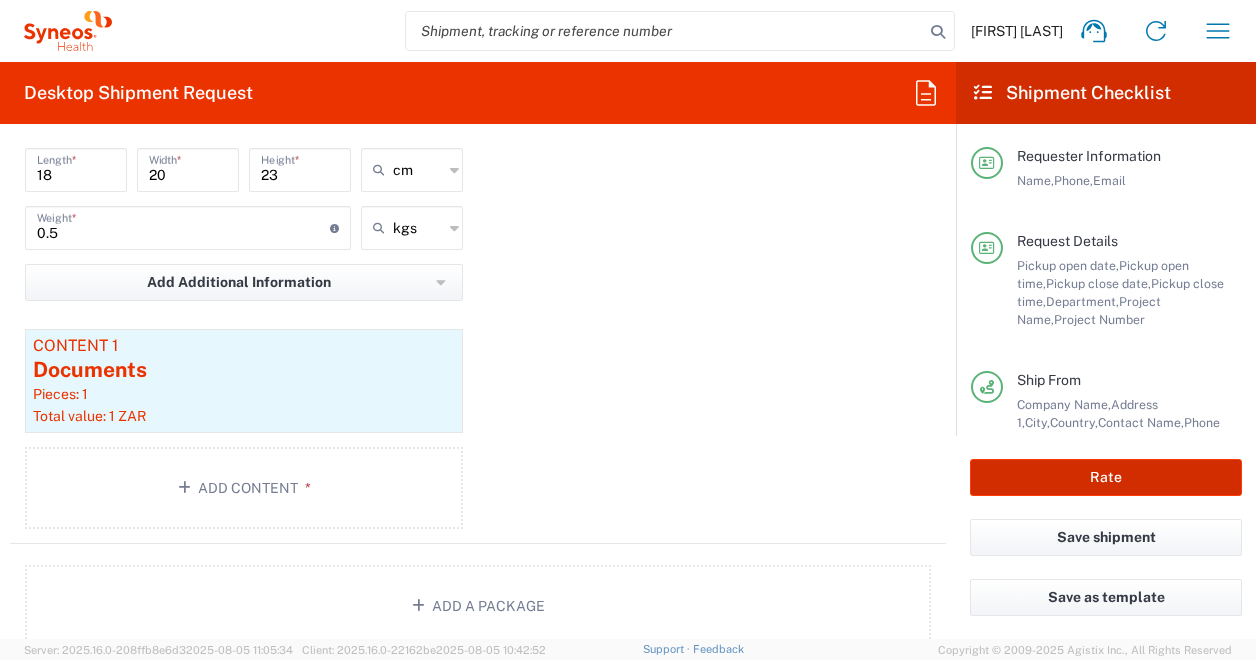 type on "3110 DEPARTMENTAL EXPENSE" 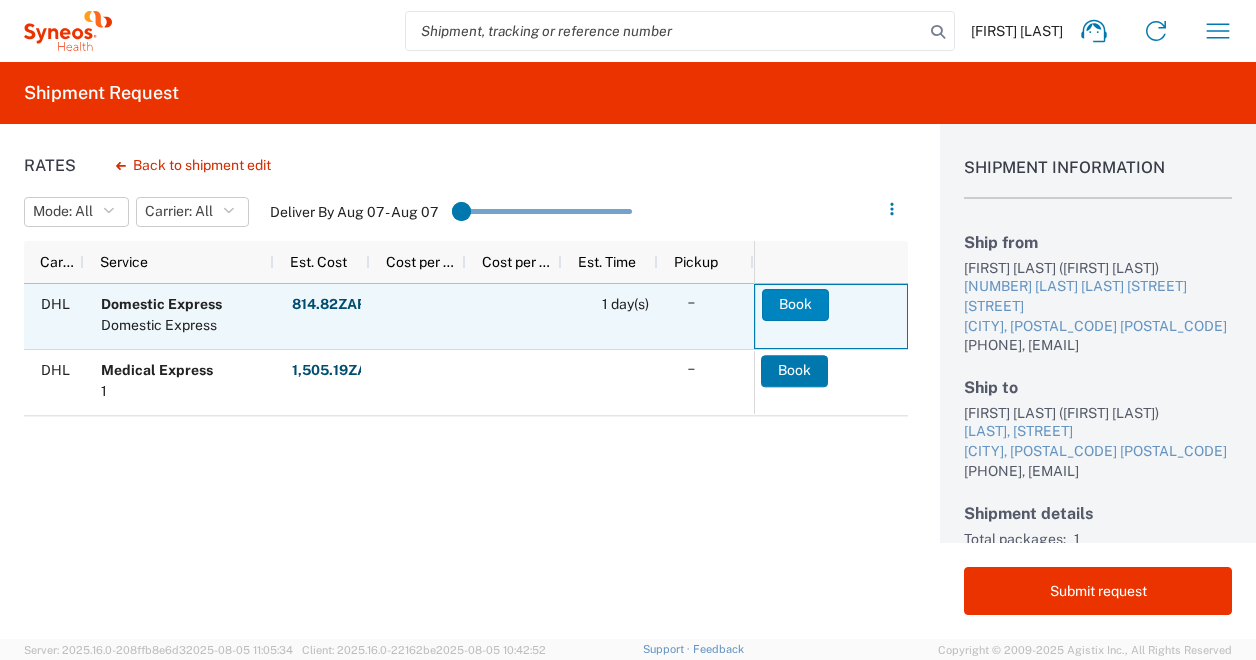 click on "Book" 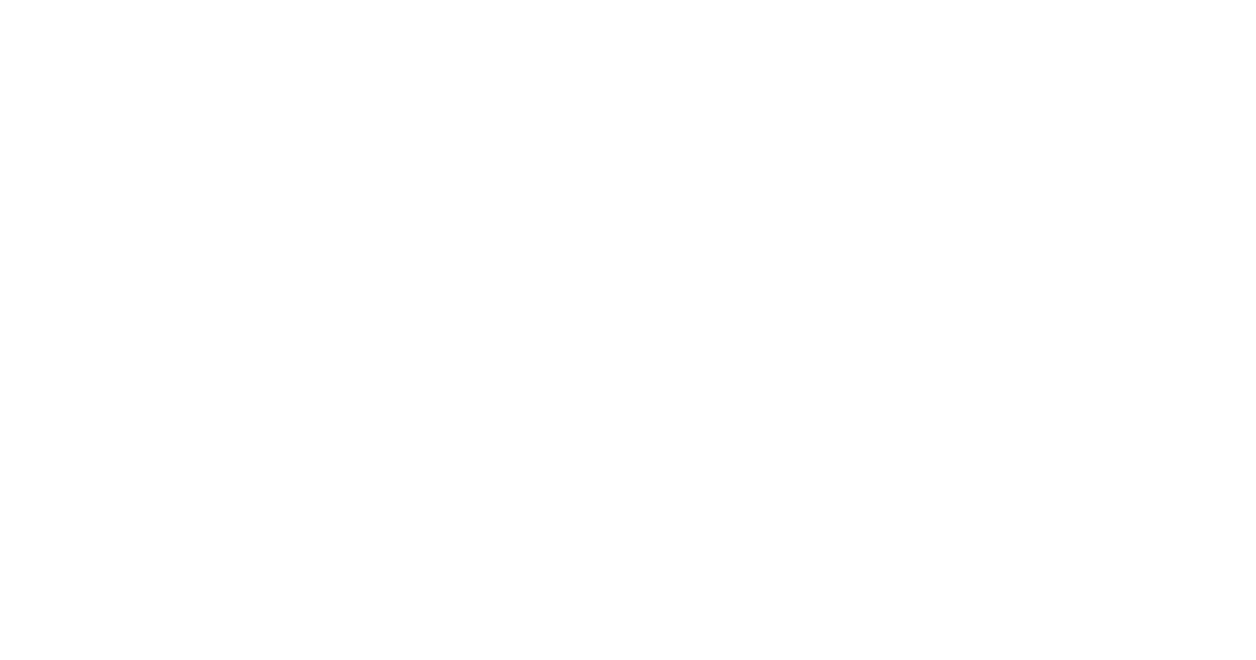 scroll, scrollTop: 0, scrollLeft: 0, axis: both 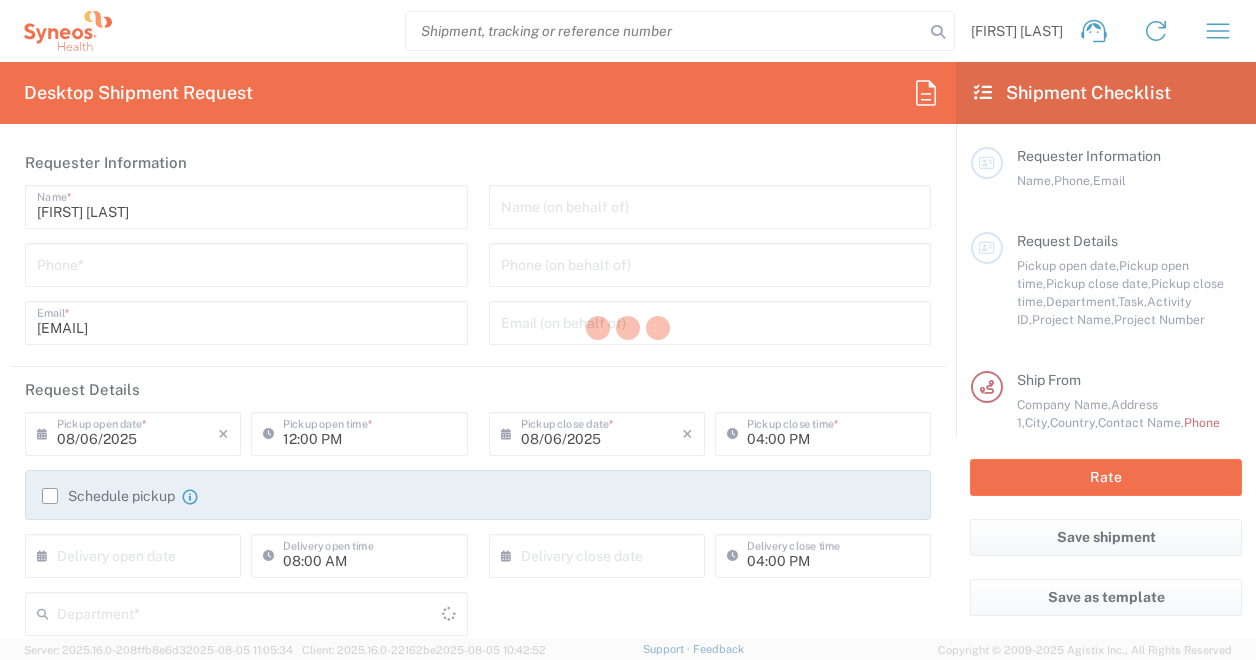 type on "8350" 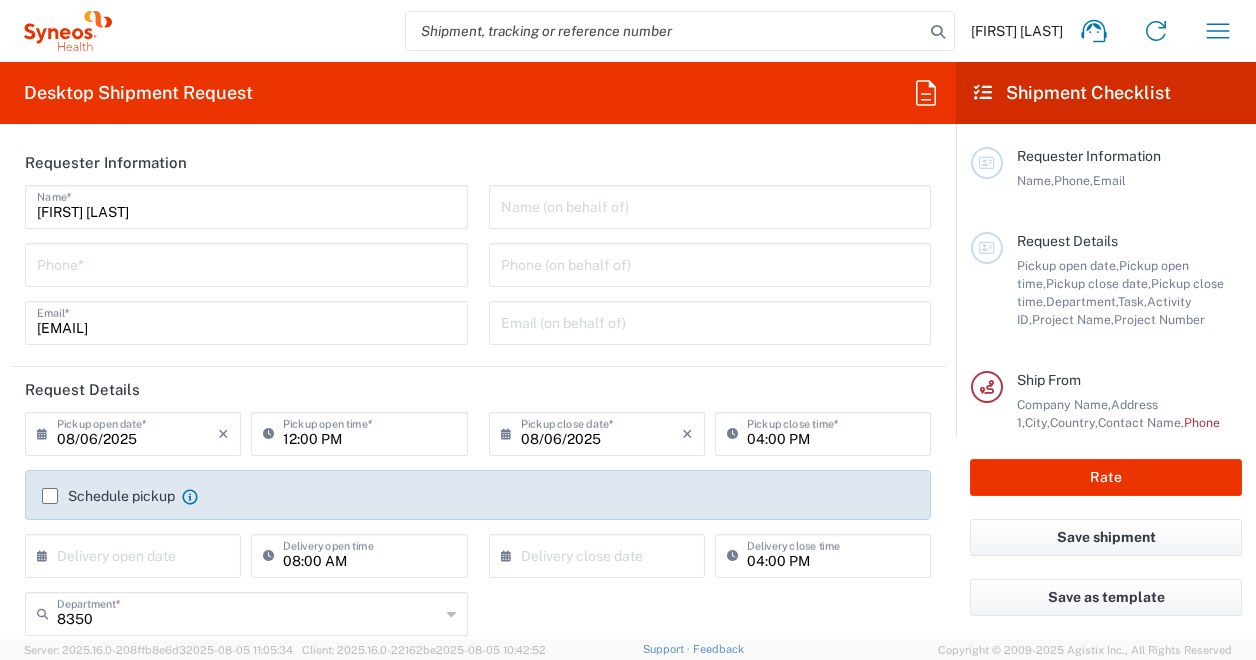 type on "Free State" 